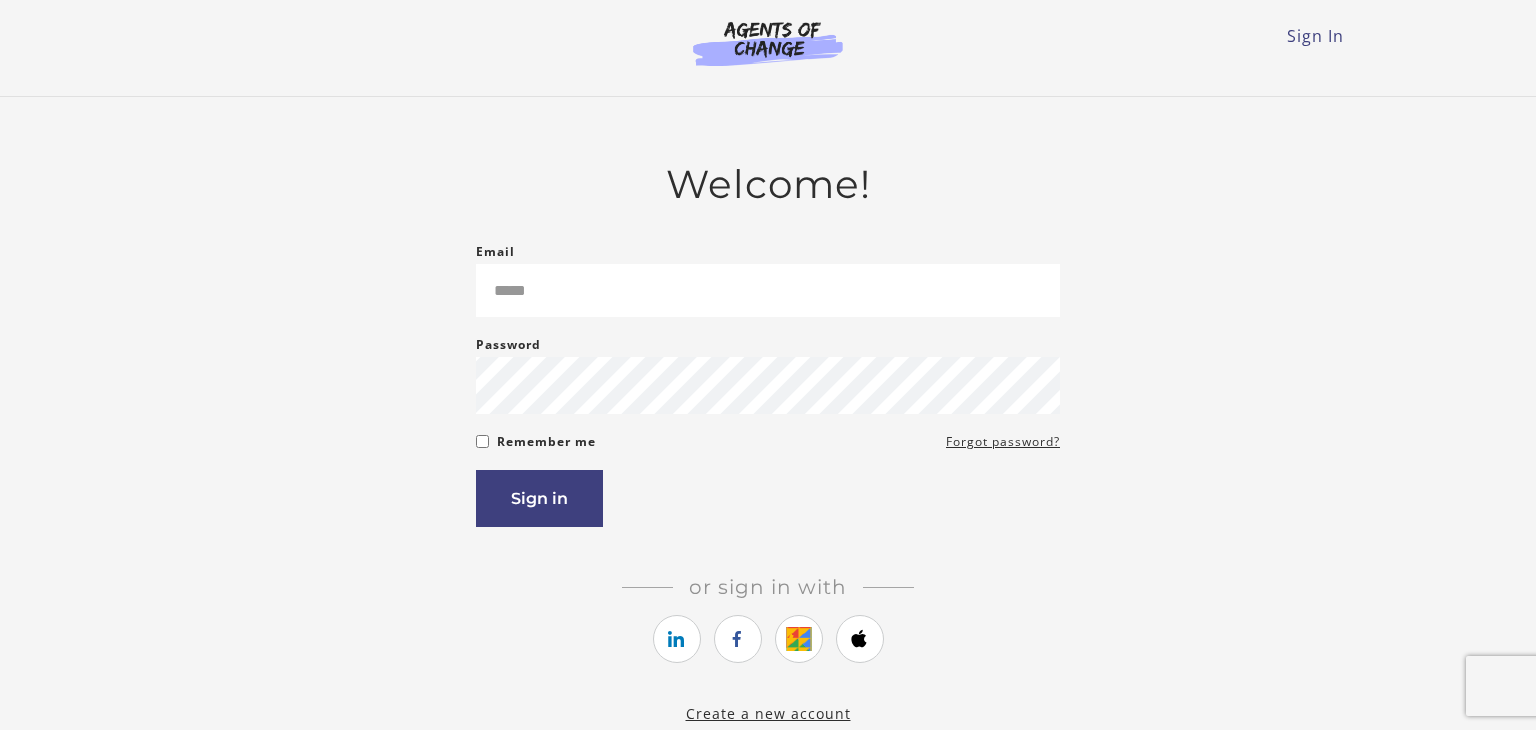 scroll, scrollTop: 0, scrollLeft: 0, axis: both 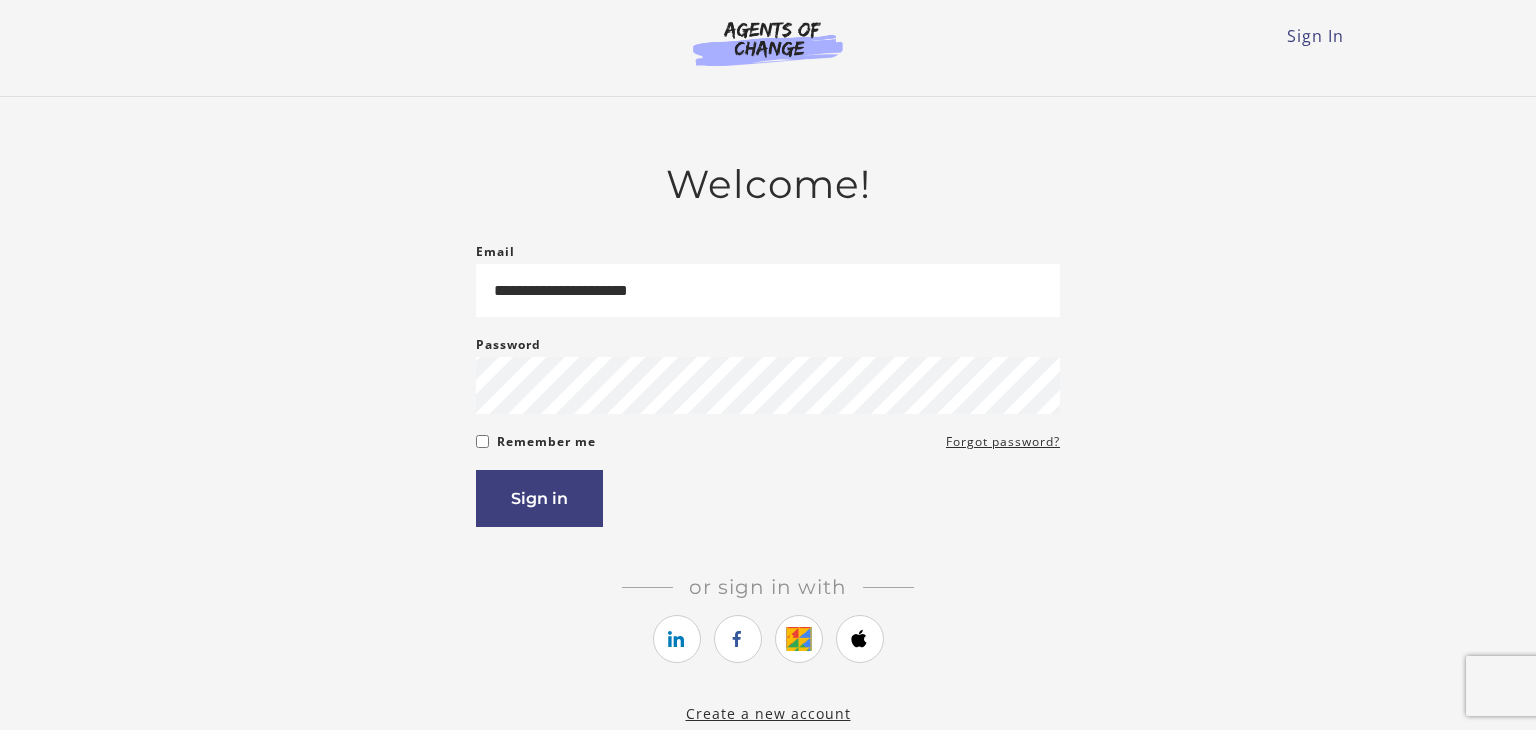 type on "**********" 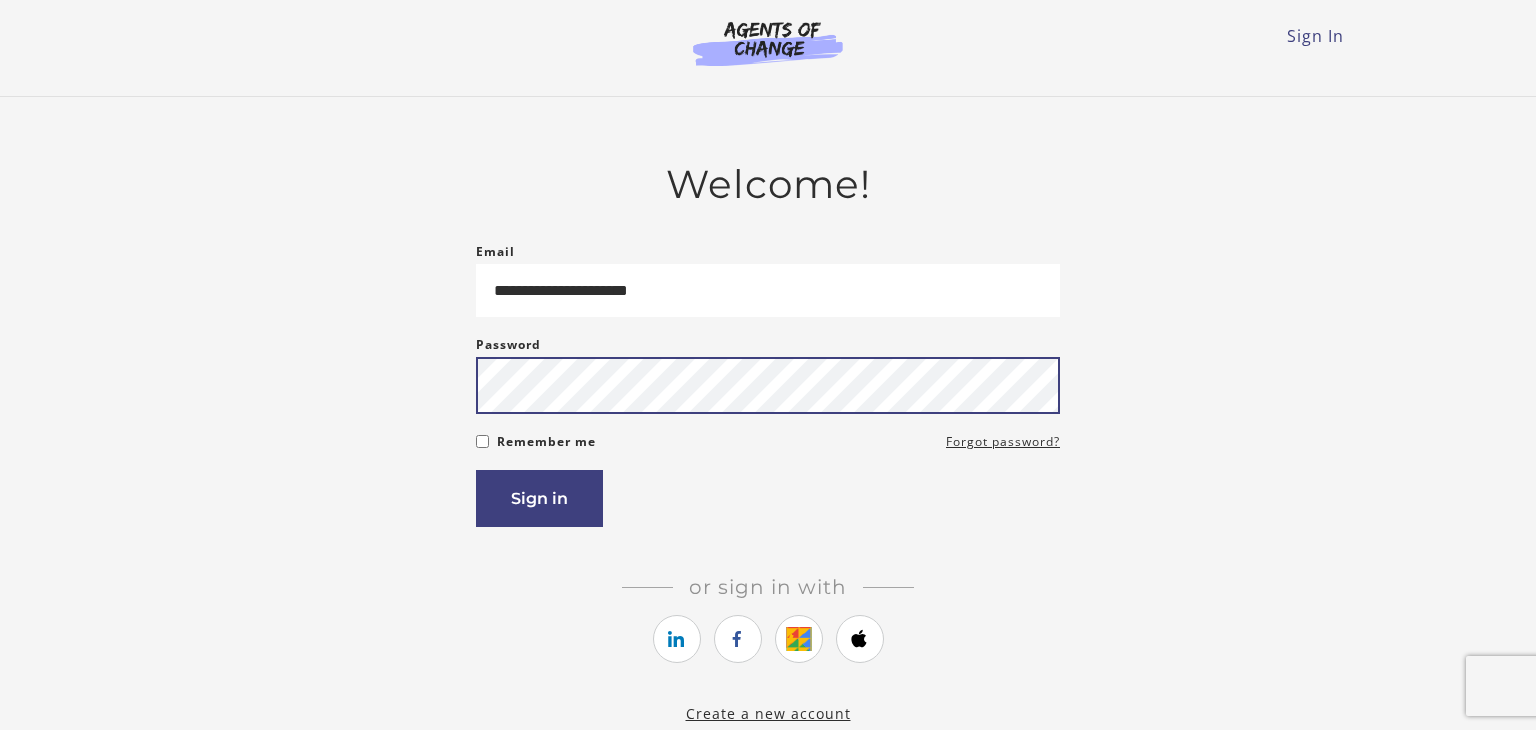 click on "Sign in" at bounding box center (539, 498) 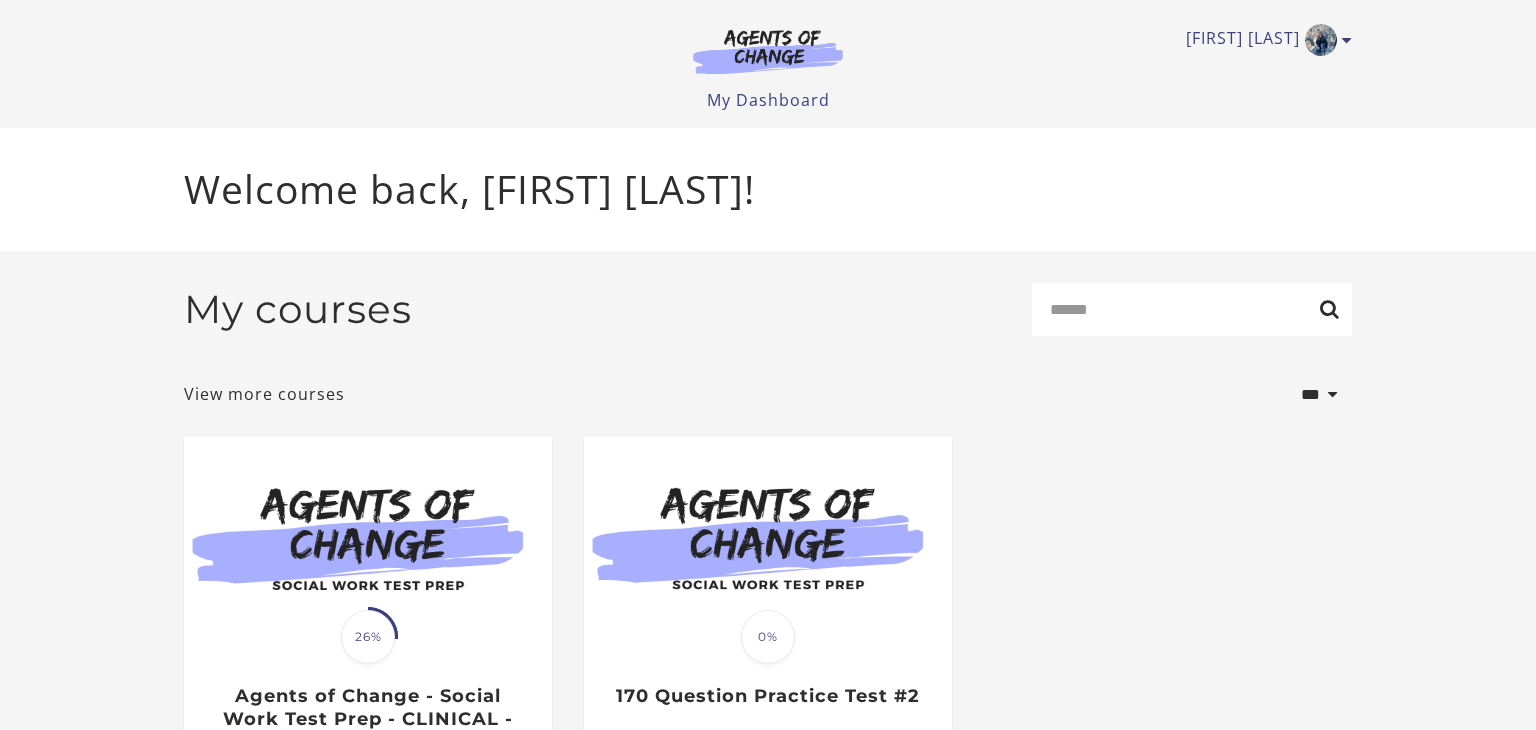 scroll, scrollTop: 0, scrollLeft: 0, axis: both 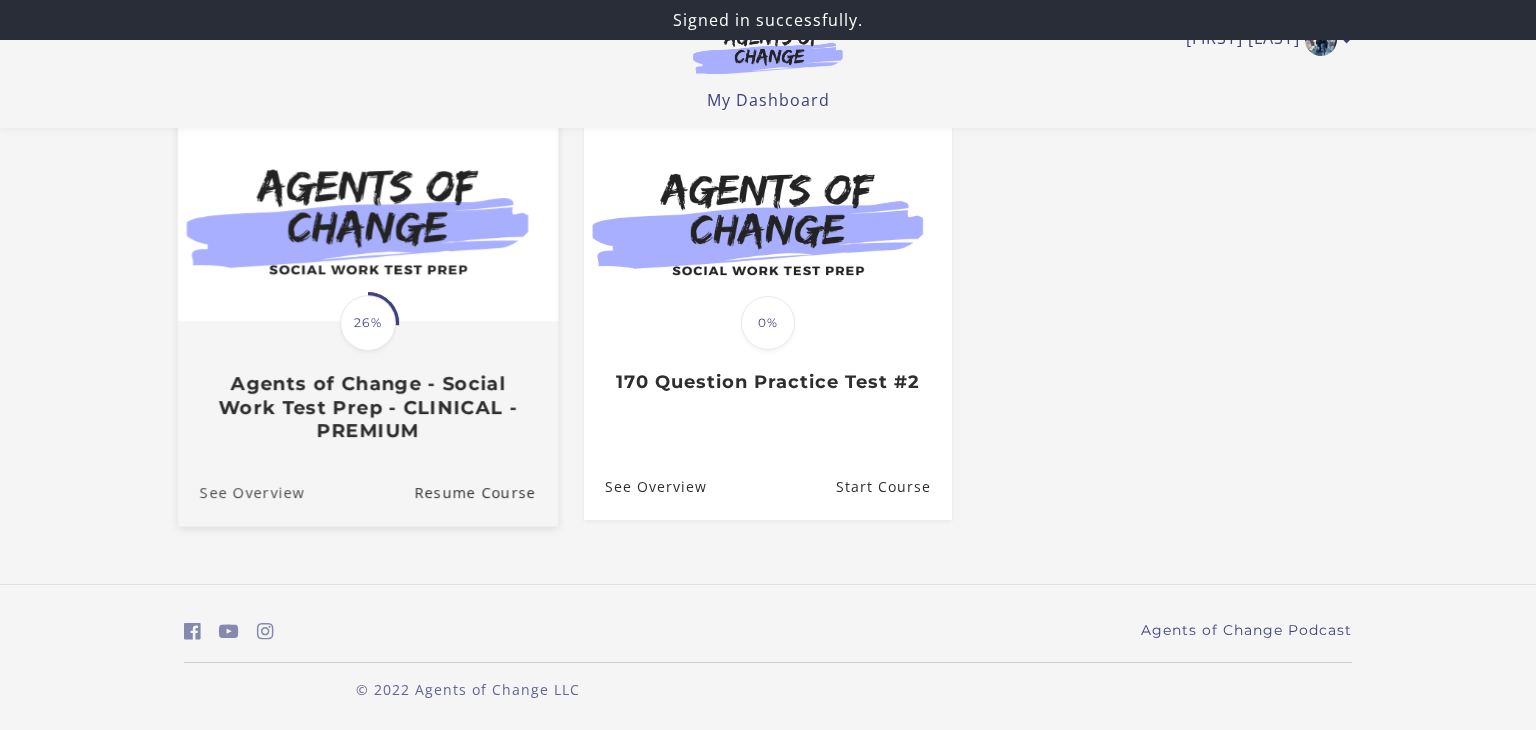 click on "See Overview" at bounding box center [241, 492] 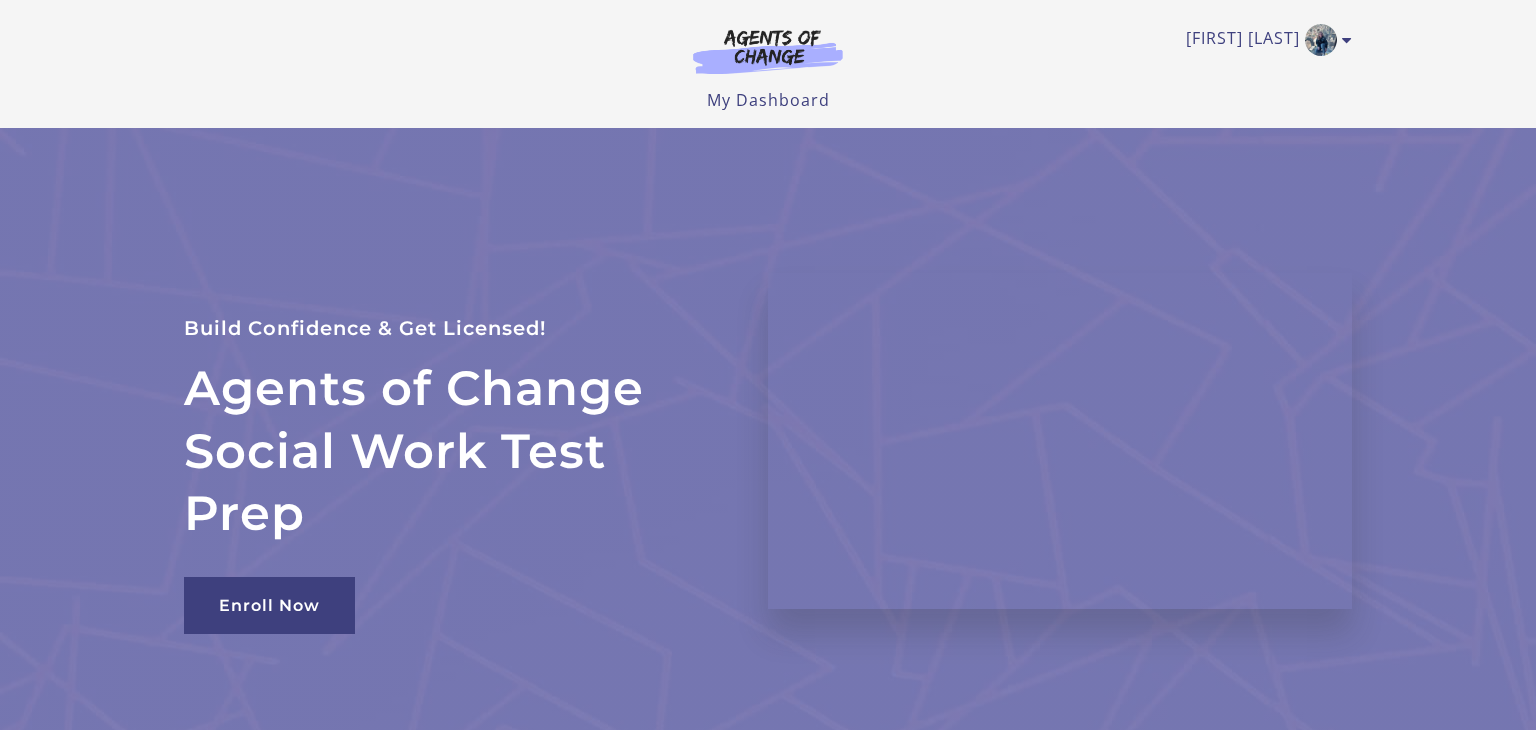 scroll, scrollTop: 0, scrollLeft: 0, axis: both 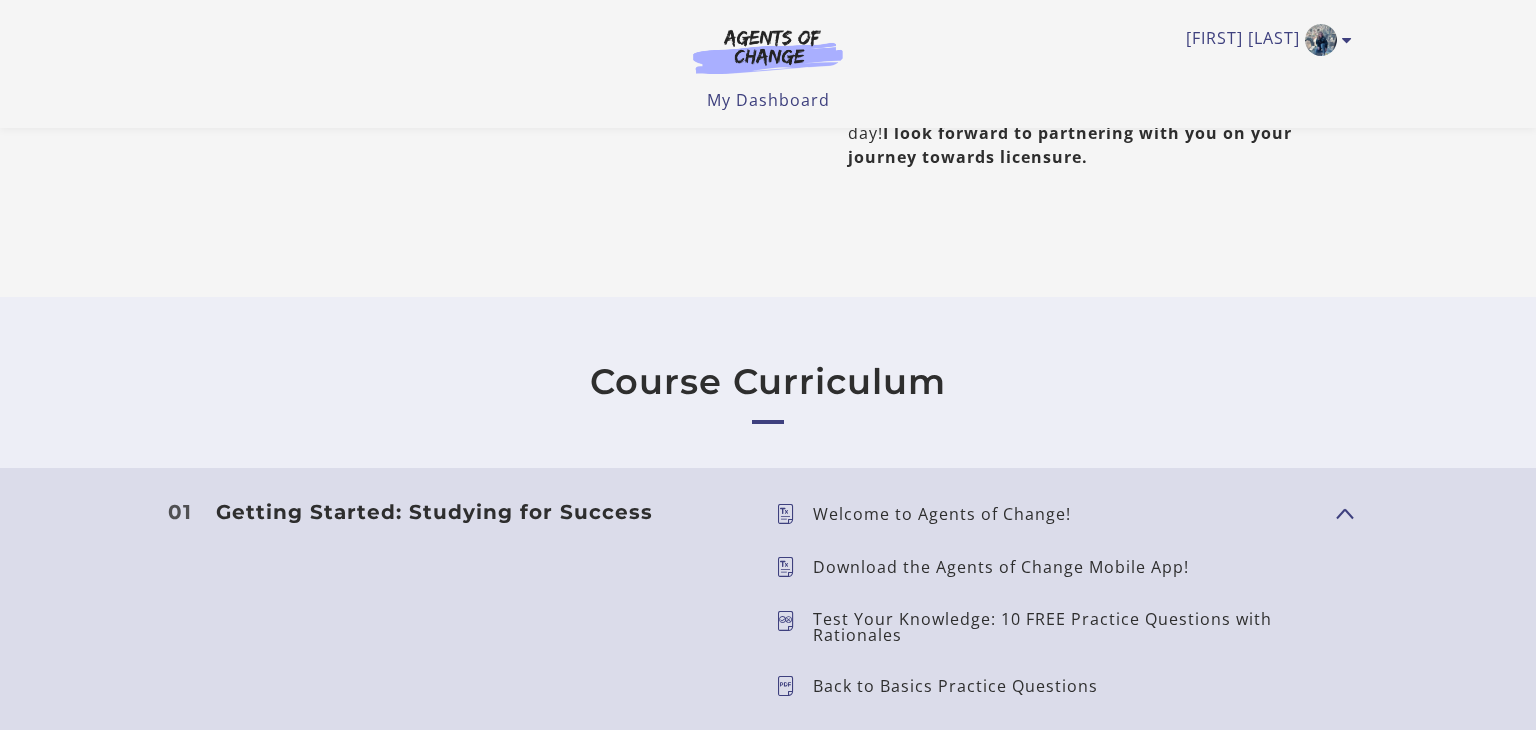 click at bounding box center (1344, 512) 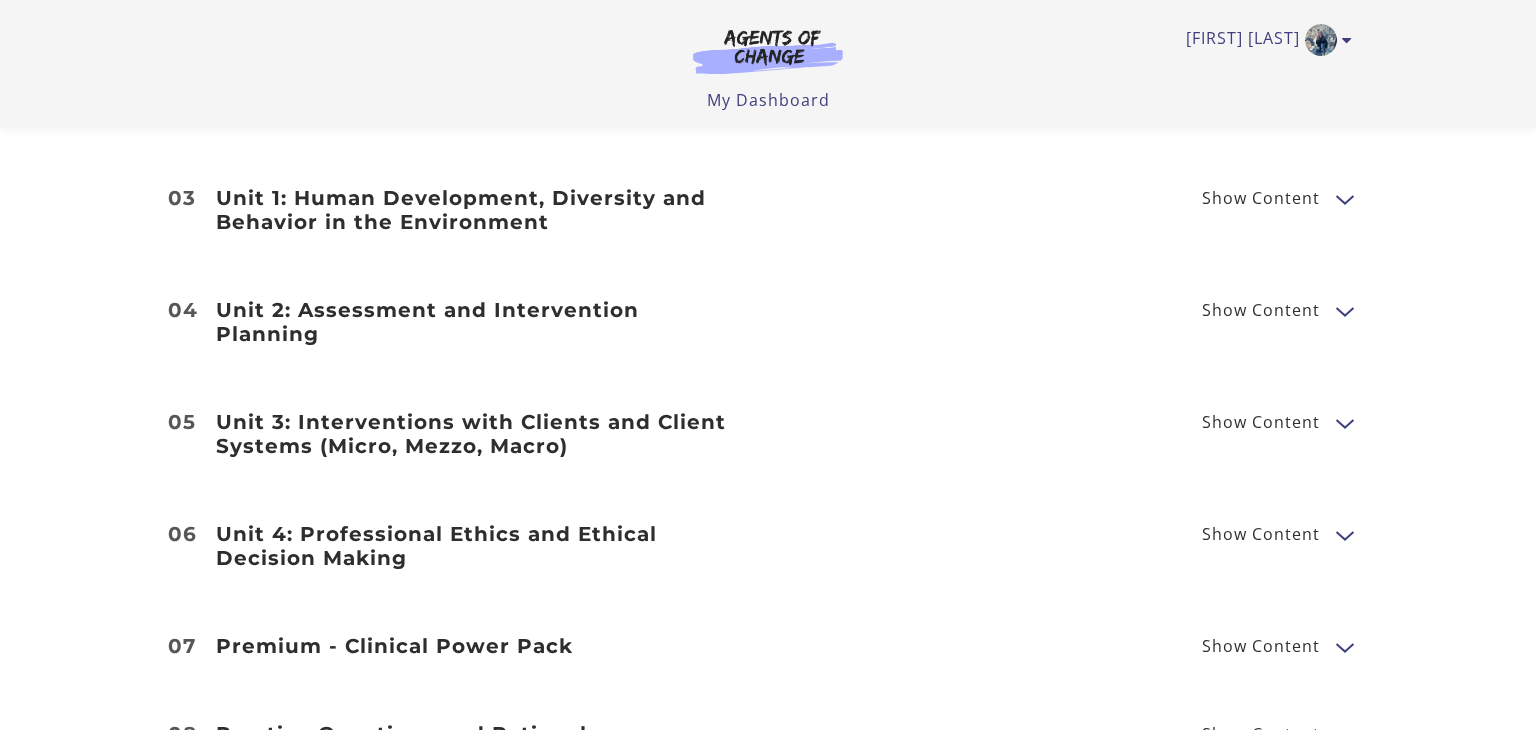scroll, scrollTop: 1924, scrollLeft: 0, axis: vertical 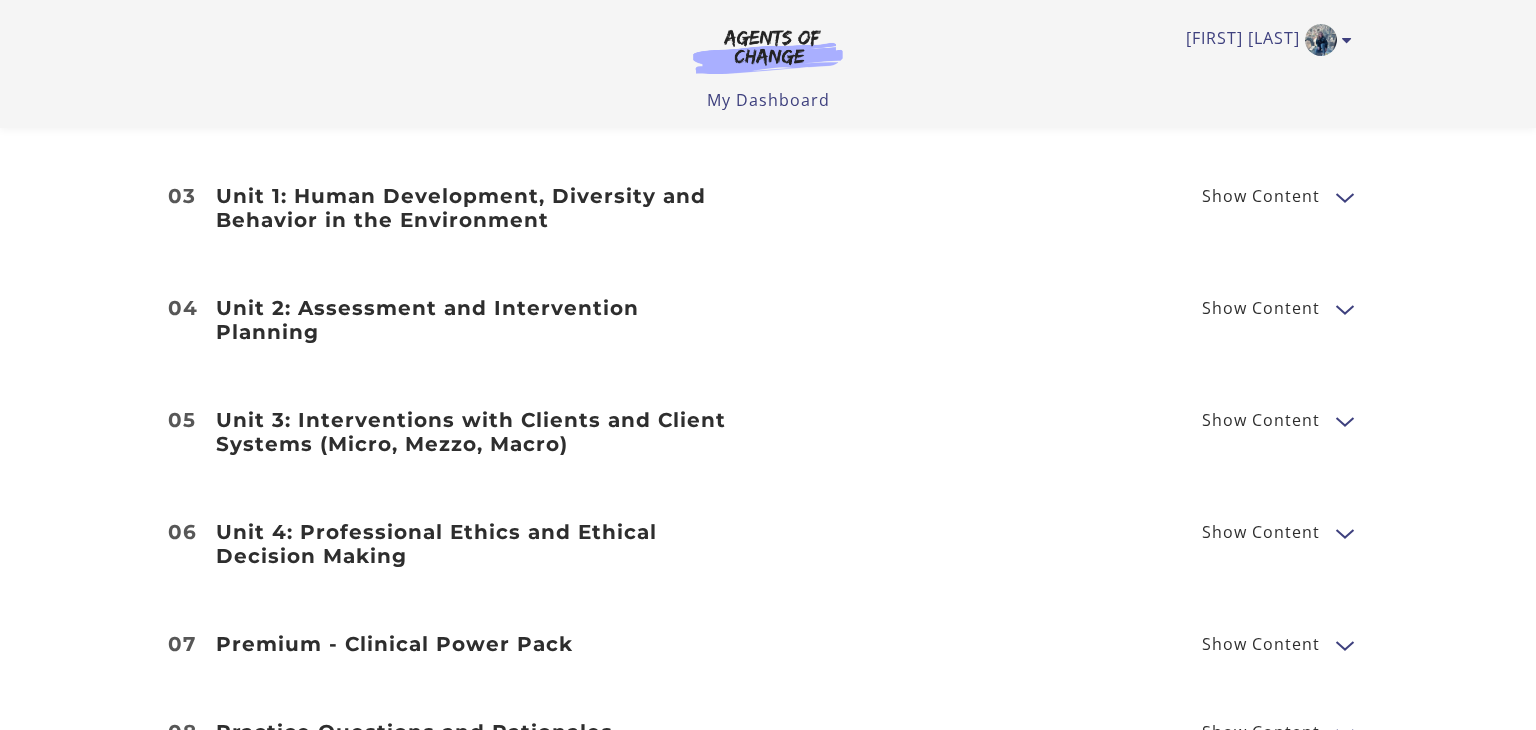 click on "Show Content" at bounding box center (1261, 308) 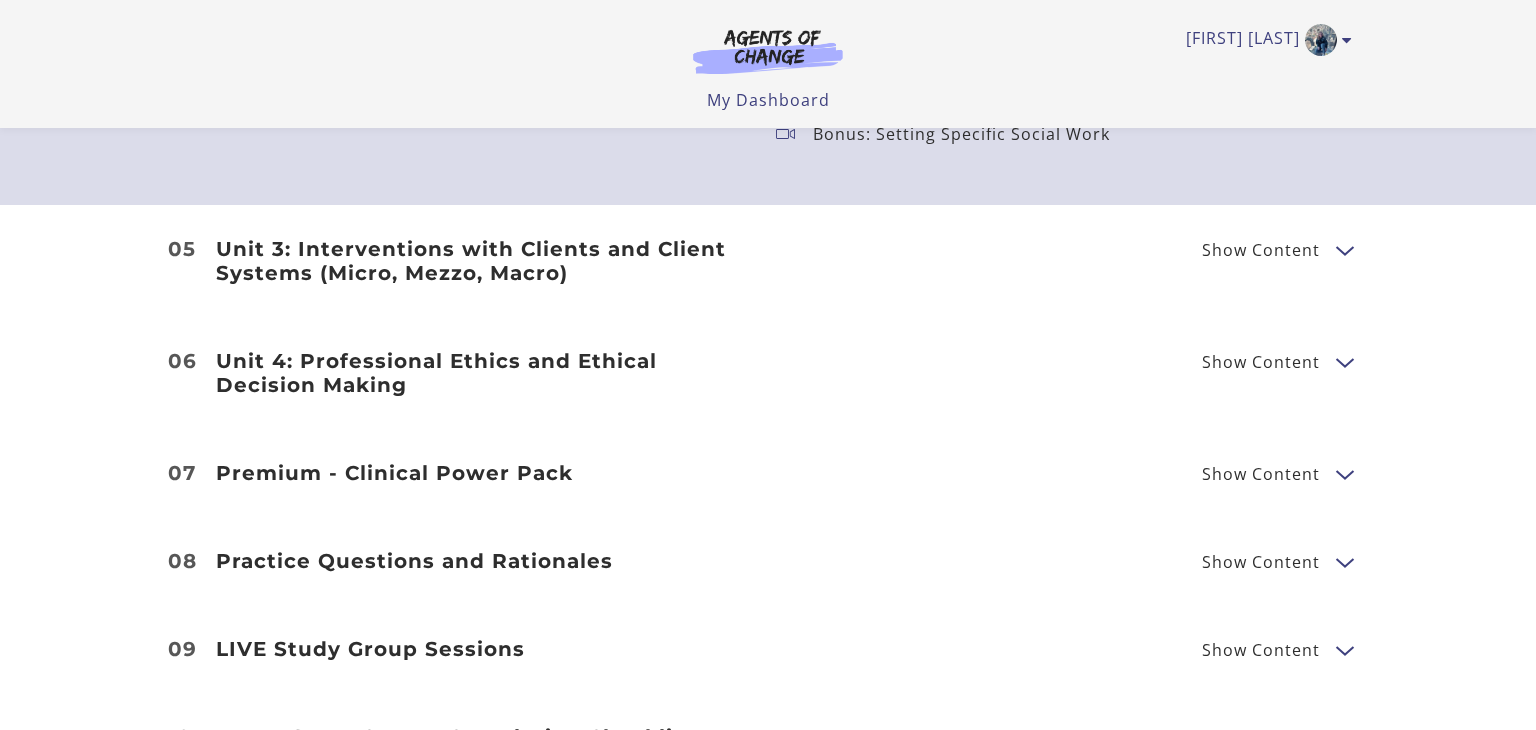 scroll, scrollTop: 2984, scrollLeft: 0, axis: vertical 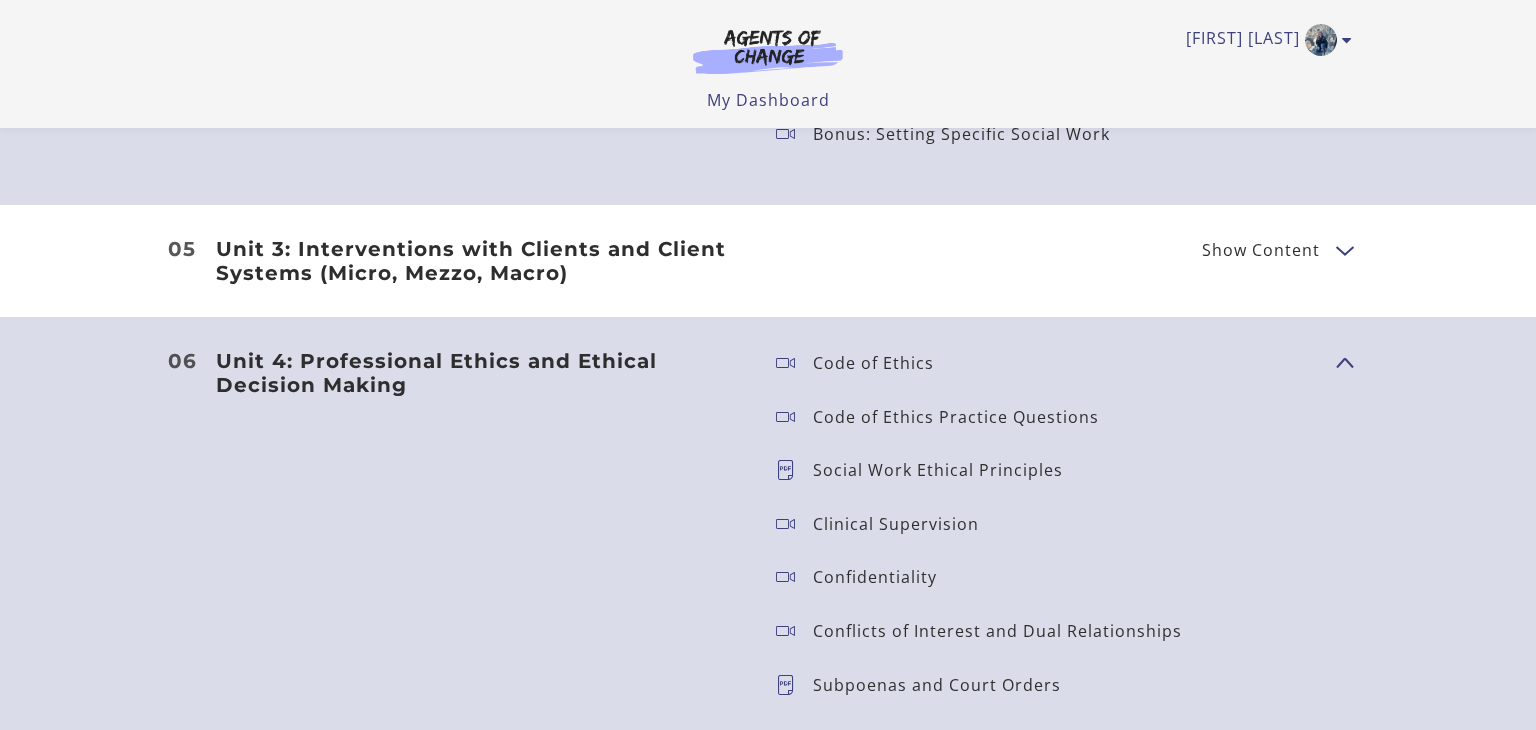 click at bounding box center (794, 363) 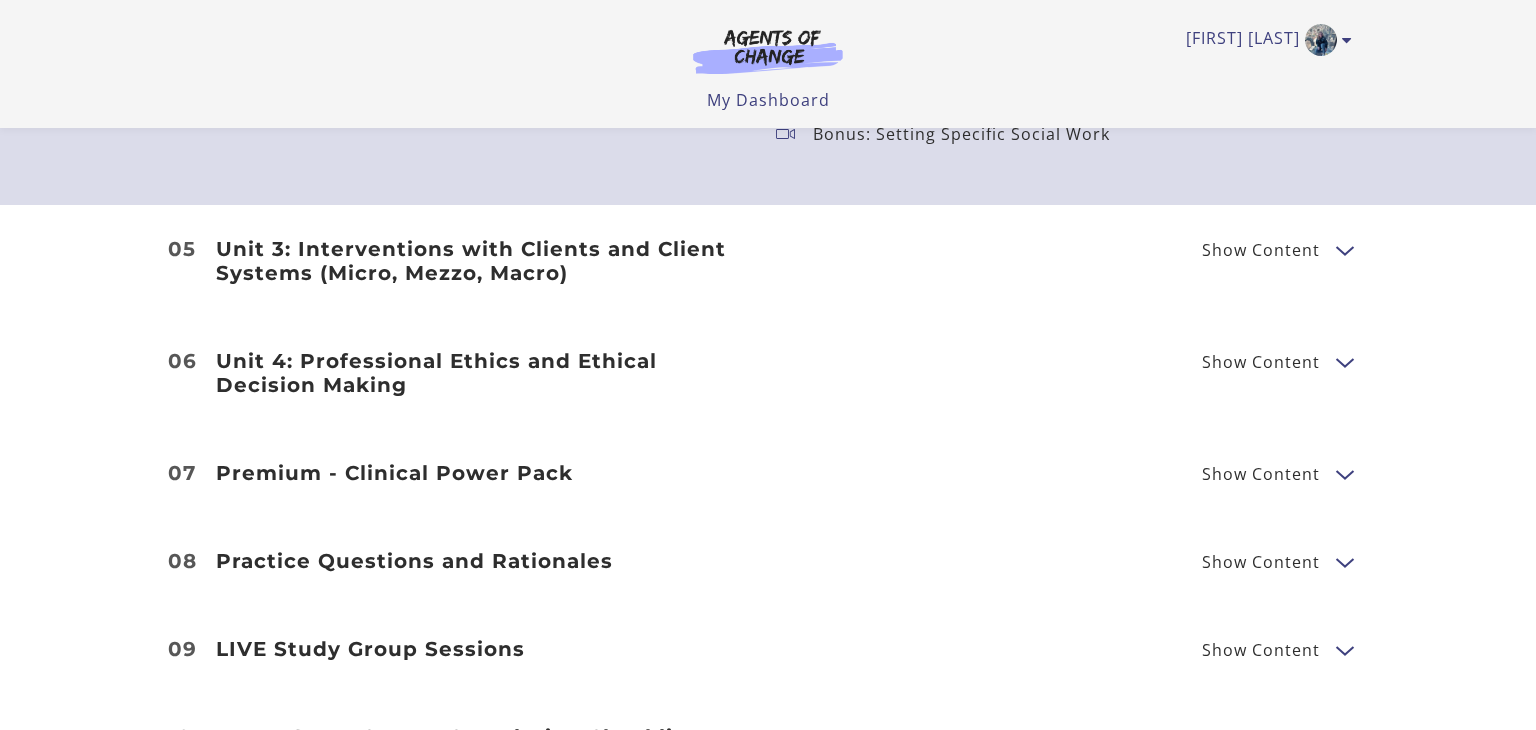 scroll, scrollTop: 0, scrollLeft: 0, axis: both 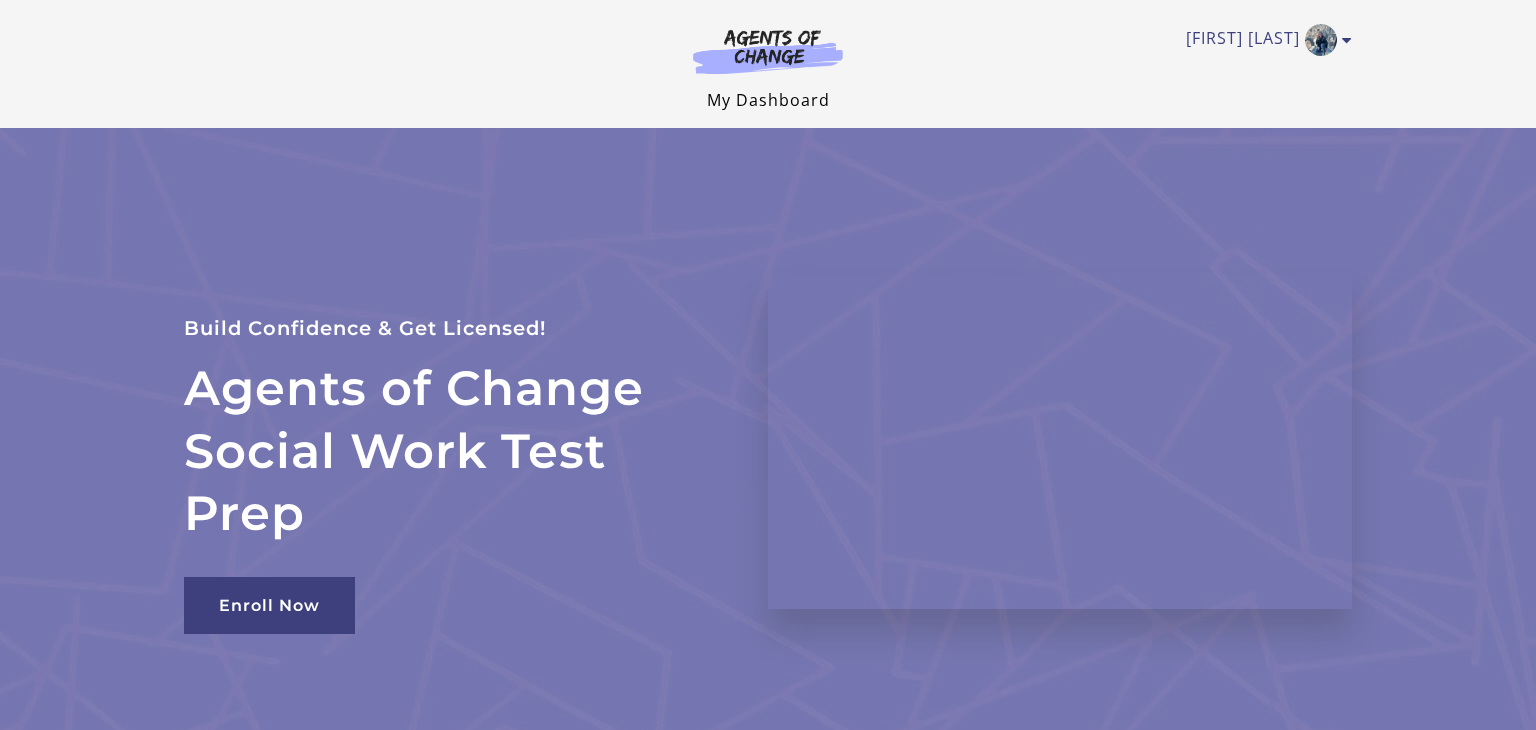 click on "My Dashboard" at bounding box center [768, 100] 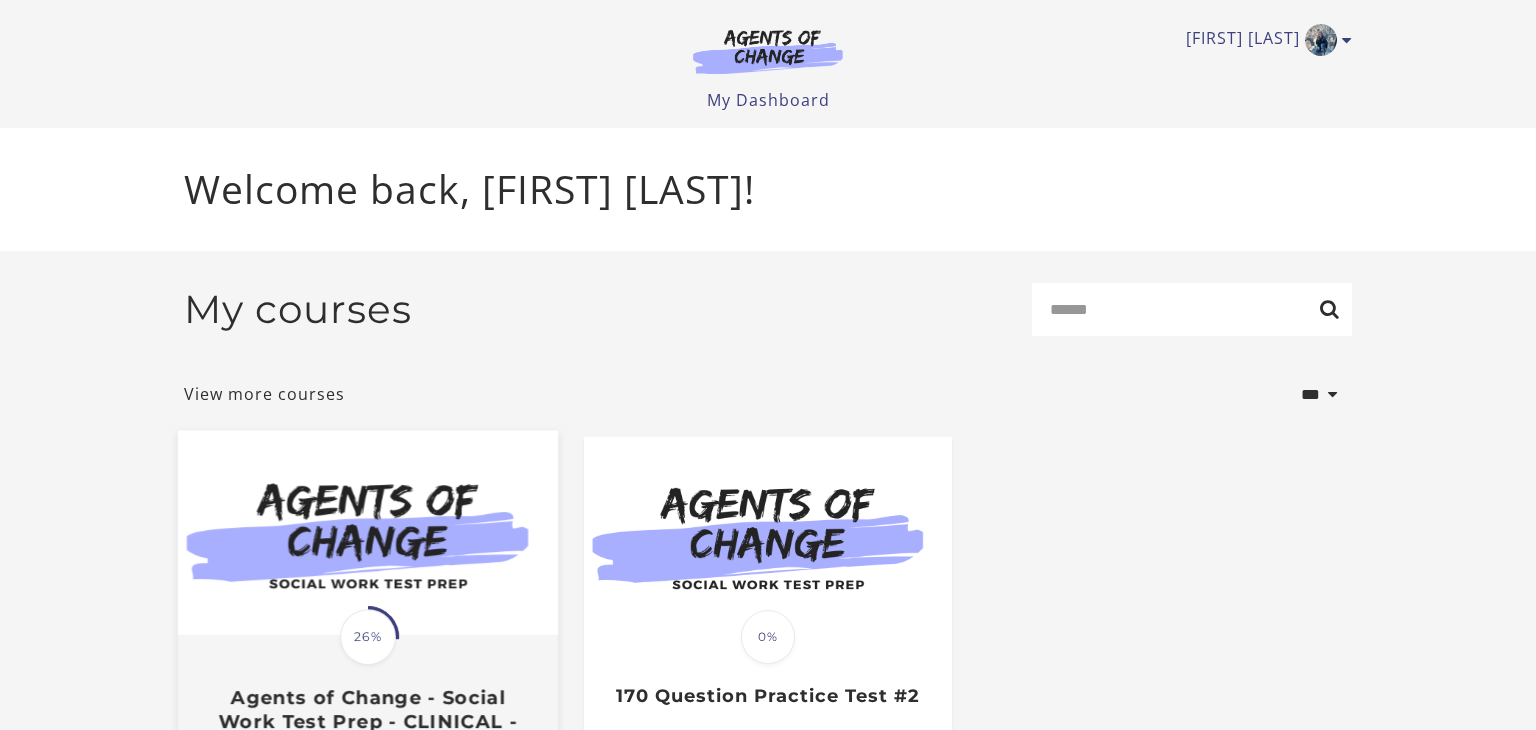 scroll, scrollTop: 0, scrollLeft: 0, axis: both 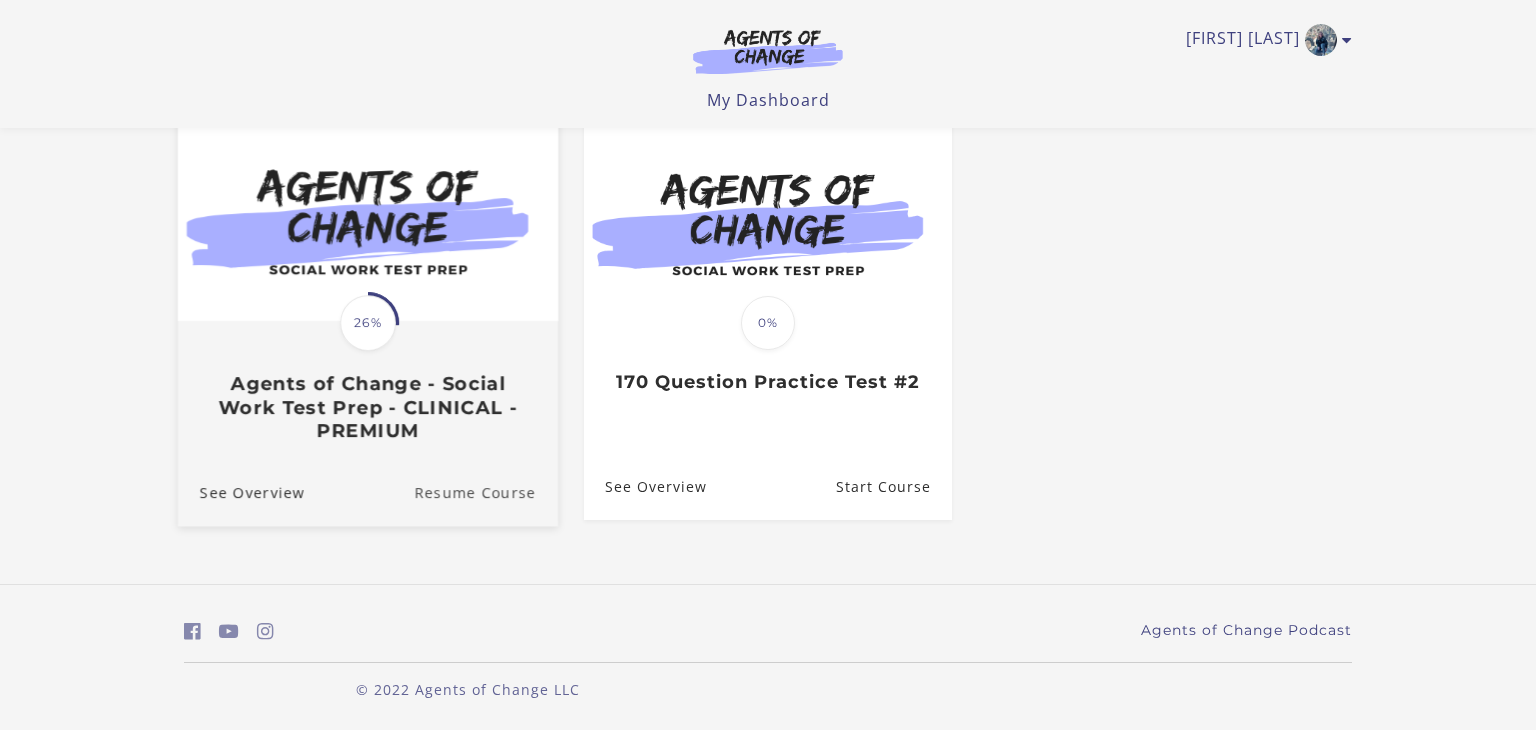click on "Resume Course" at bounding box center [486, 492] 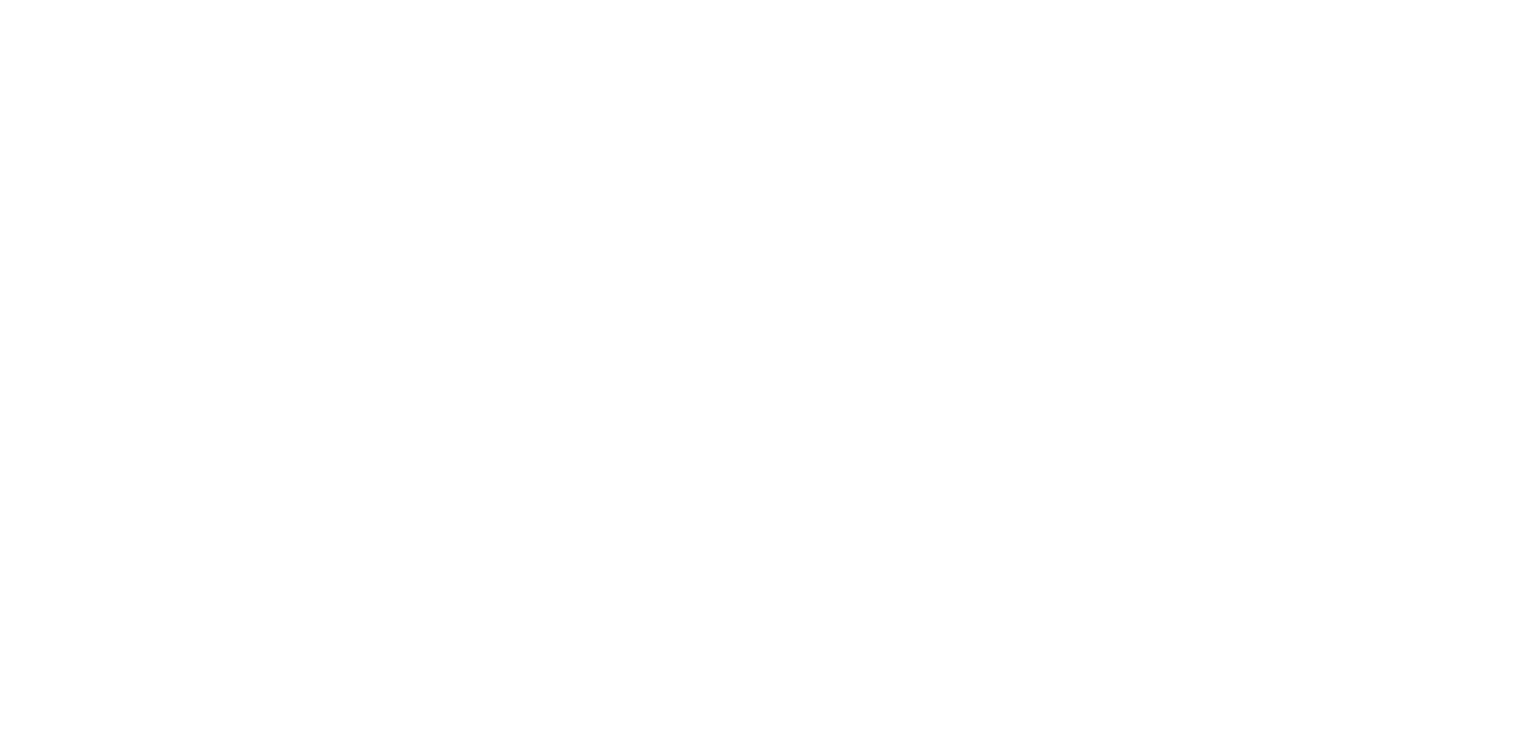 scroll, scrollTop: 0, scrollLeft: 0, axis: both 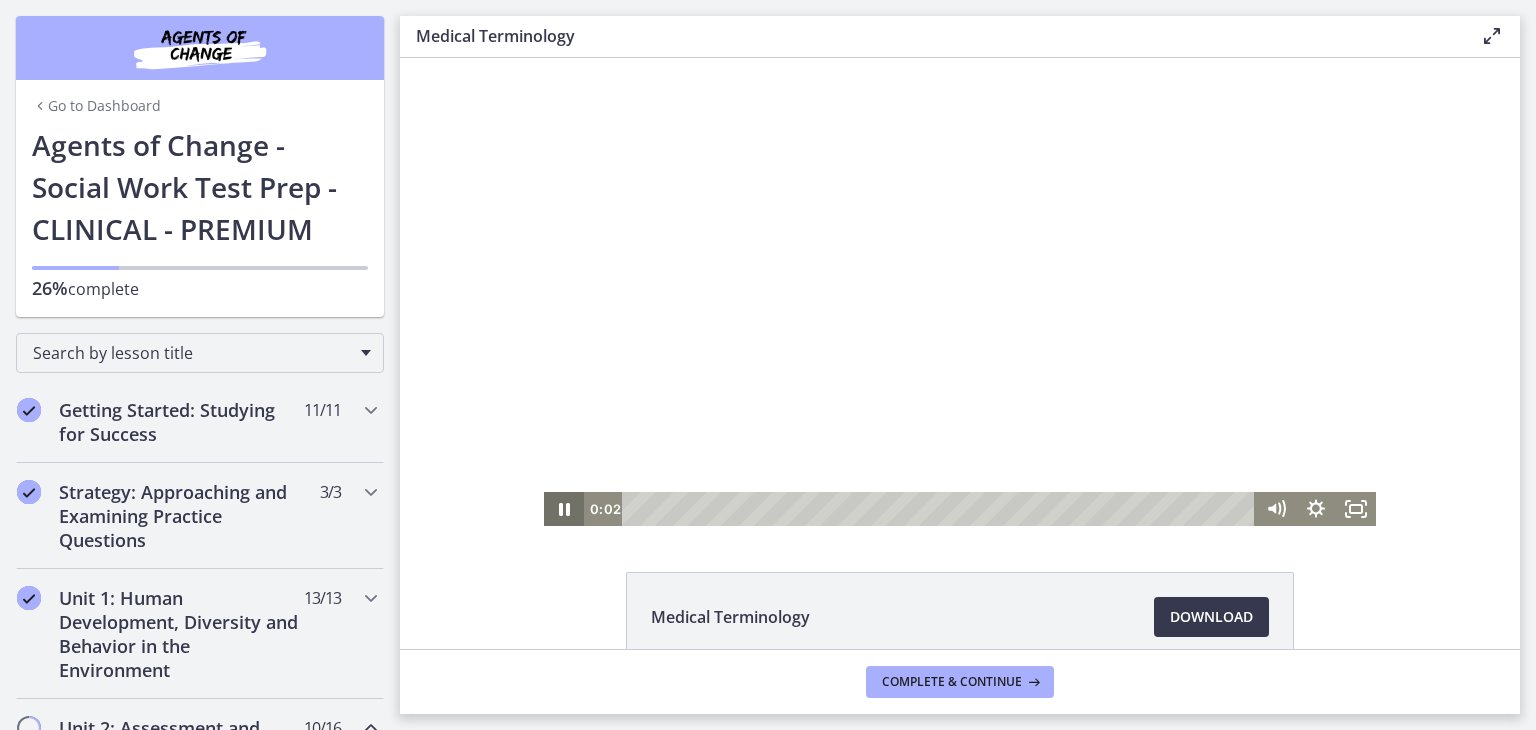 click 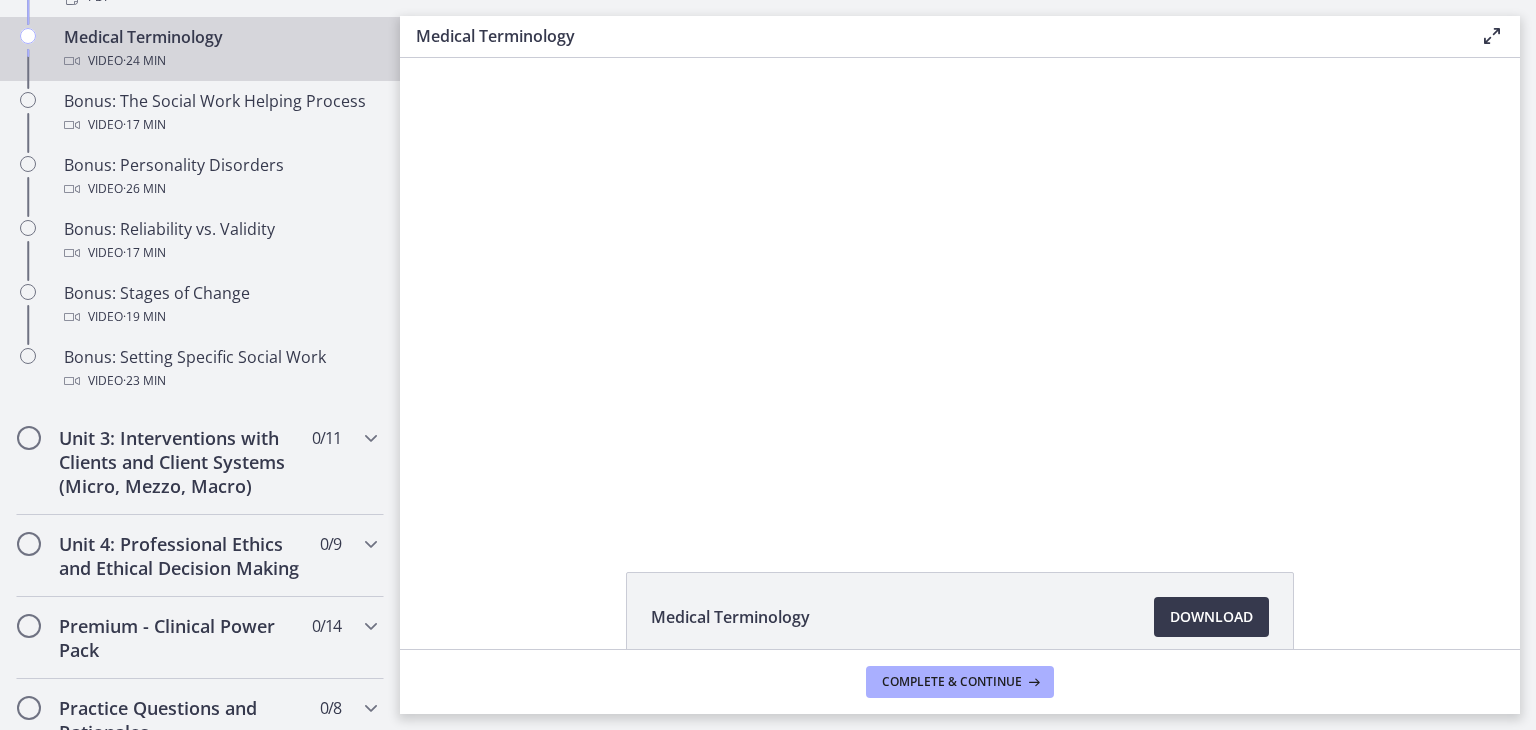 scroll, scrollTop: 1654, scrollLeft: 0, axis: vertical 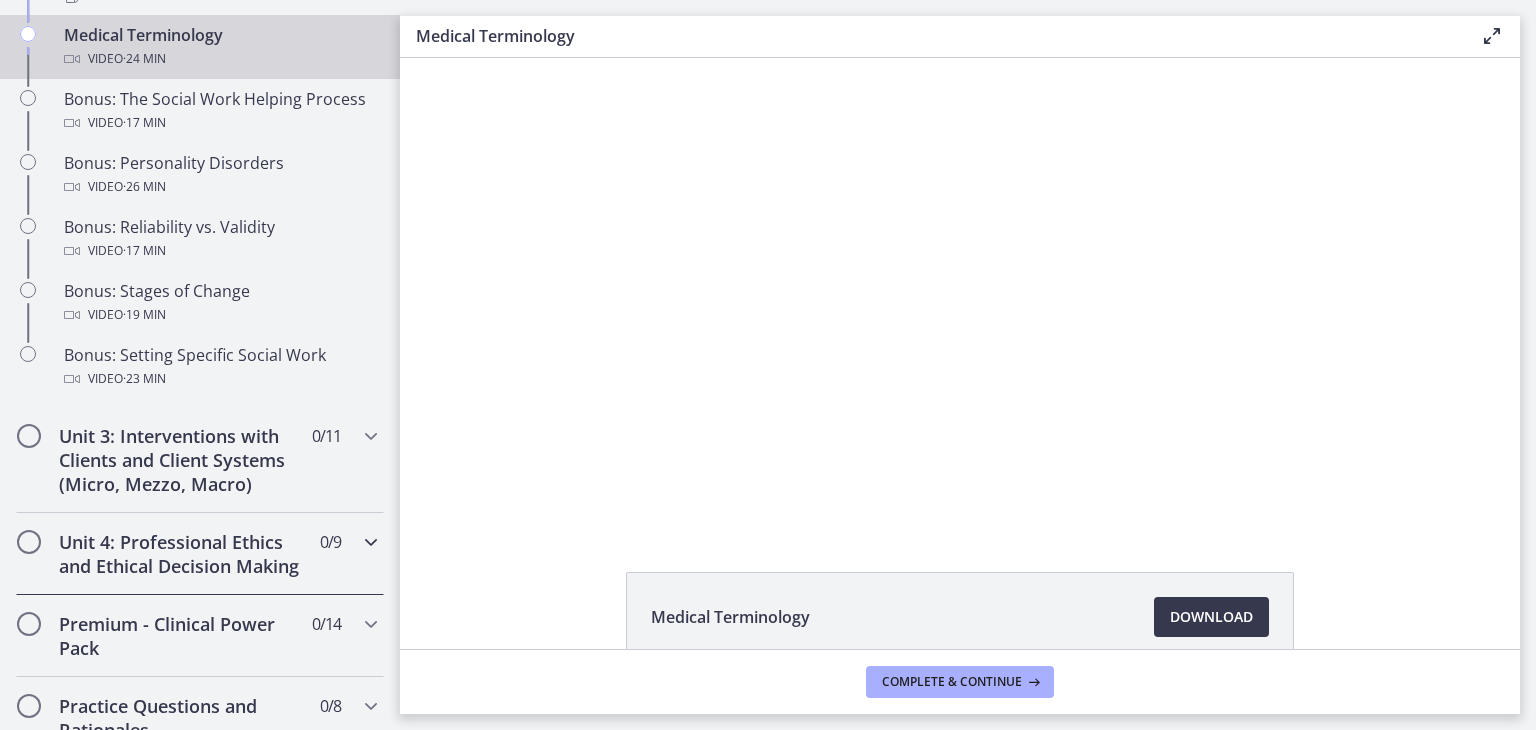 click on "Unit 4: Professional Ethics and Ethical Decision Making" at bounding box center (181, 554) 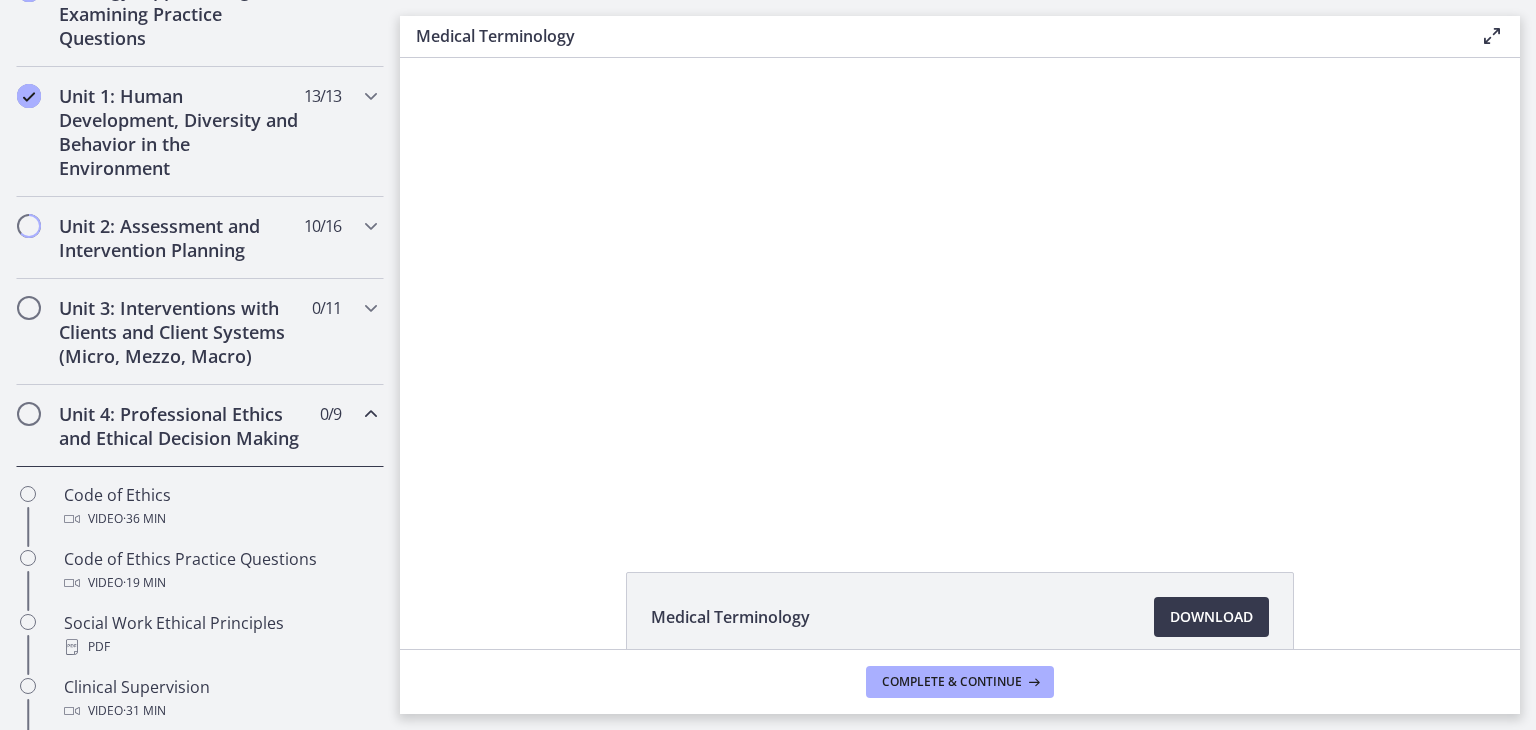 scroll, scrollTop: 497, scrollLeft: 0, axis: vertical 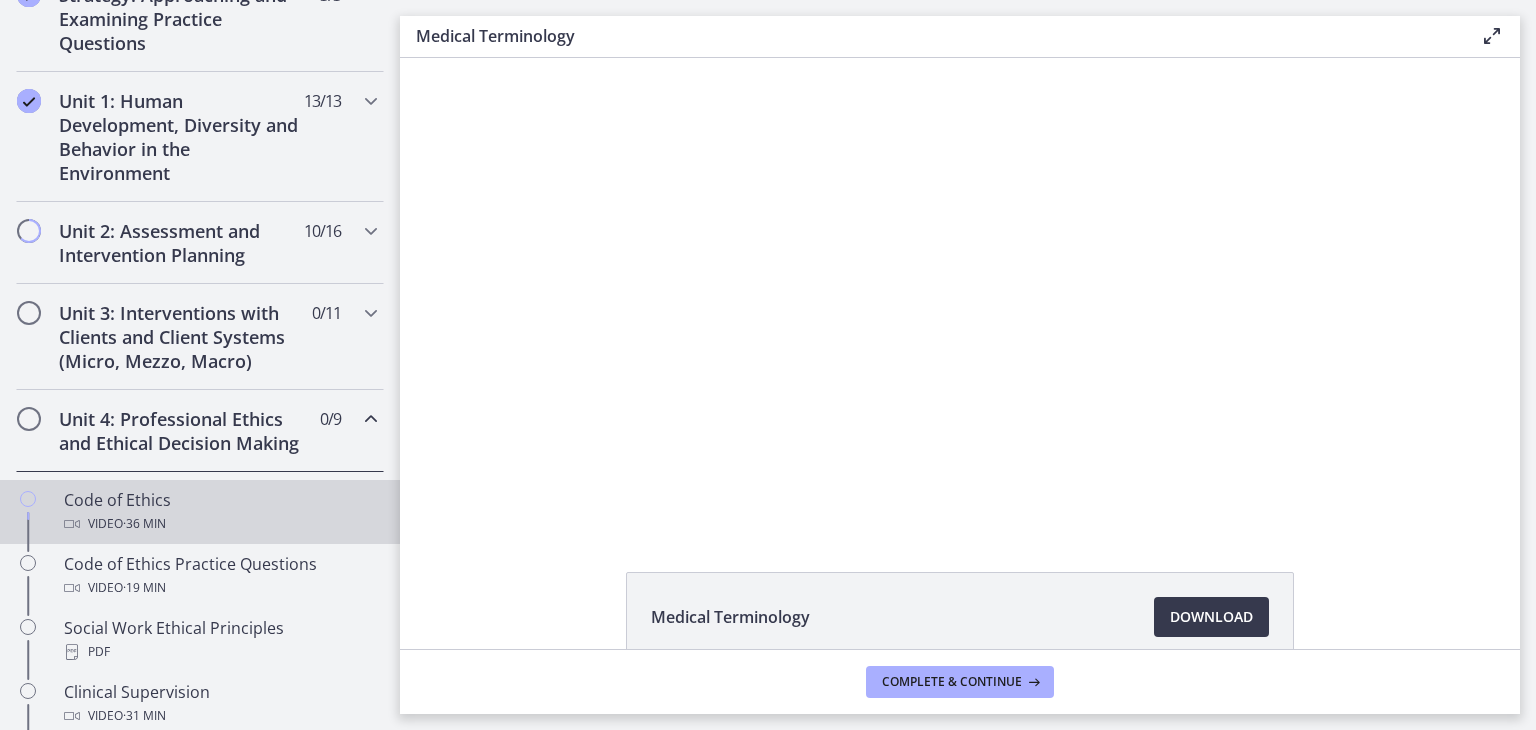 click on "Code of Ethics
Video
·  36 min" at bounding box center (220, 512) 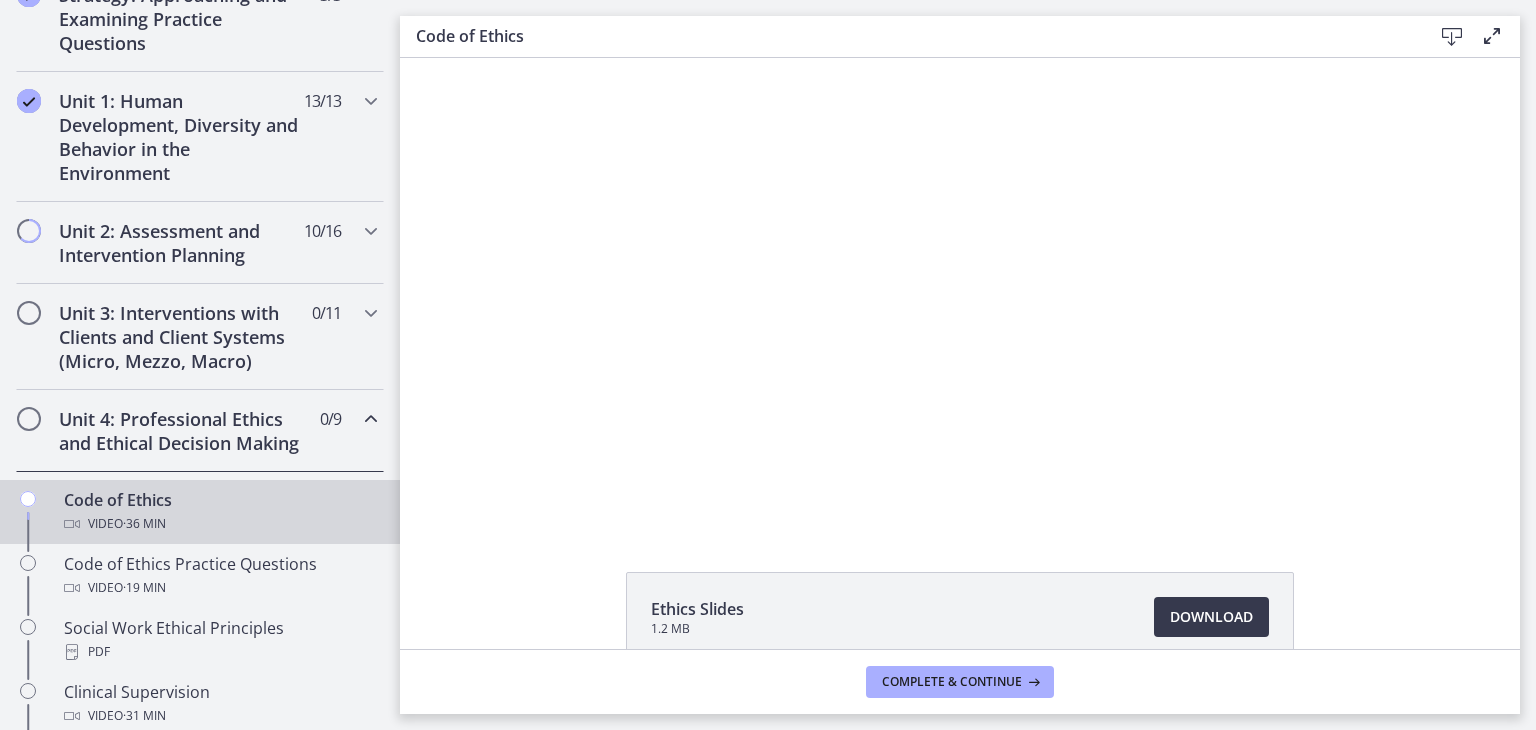 scroll, scrollTop: 0, scrollLeft: 0, axis: both 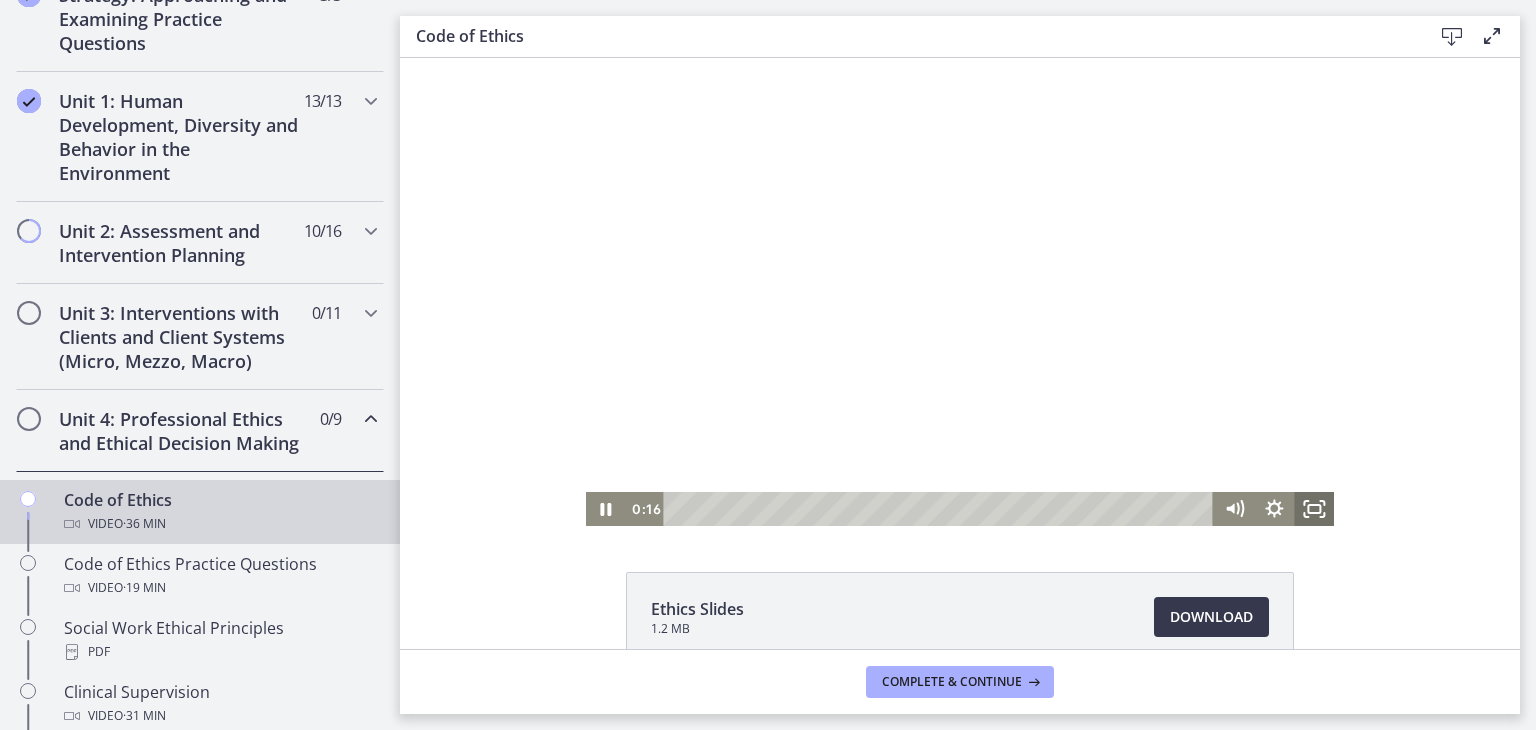 click 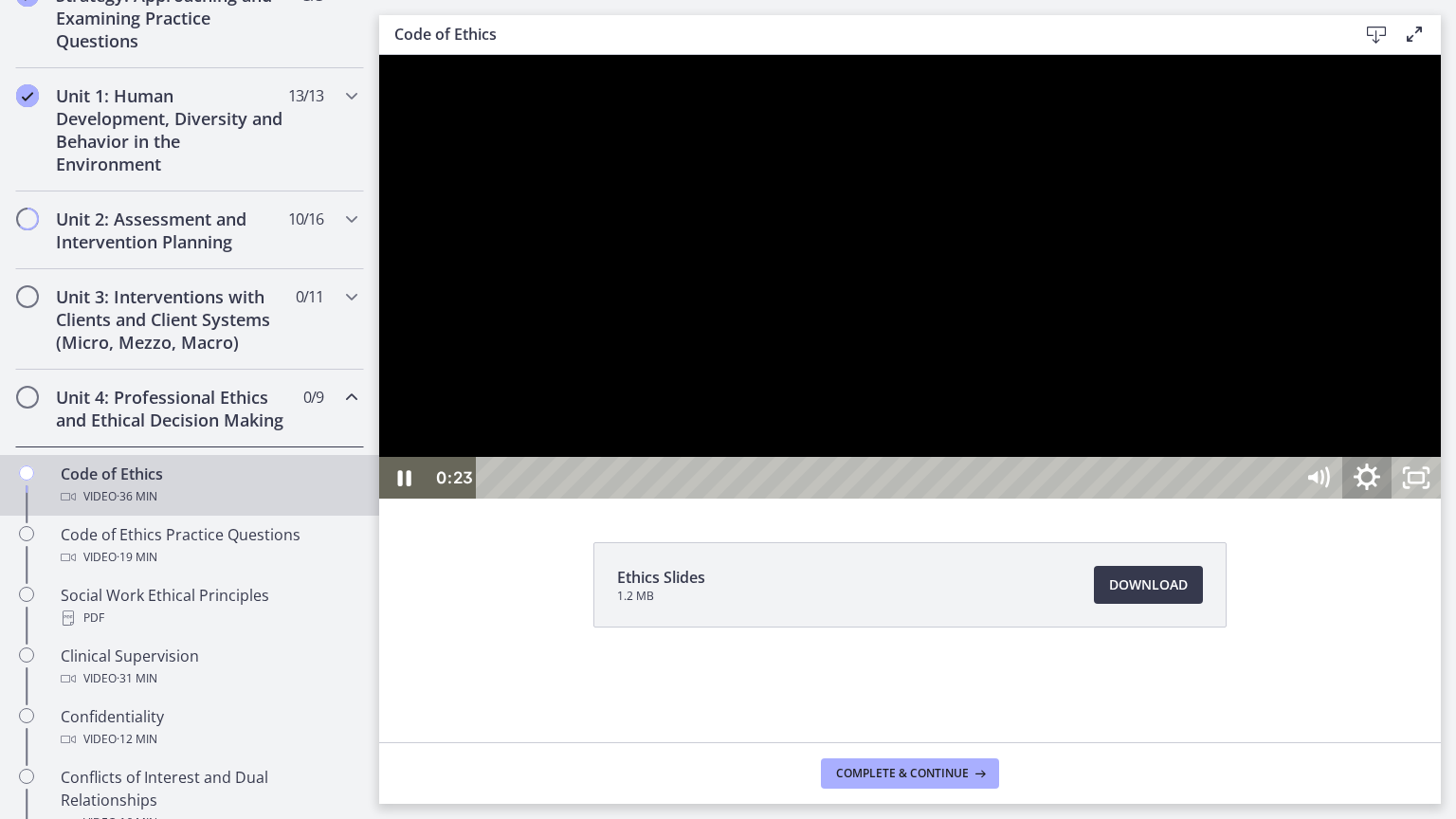 click 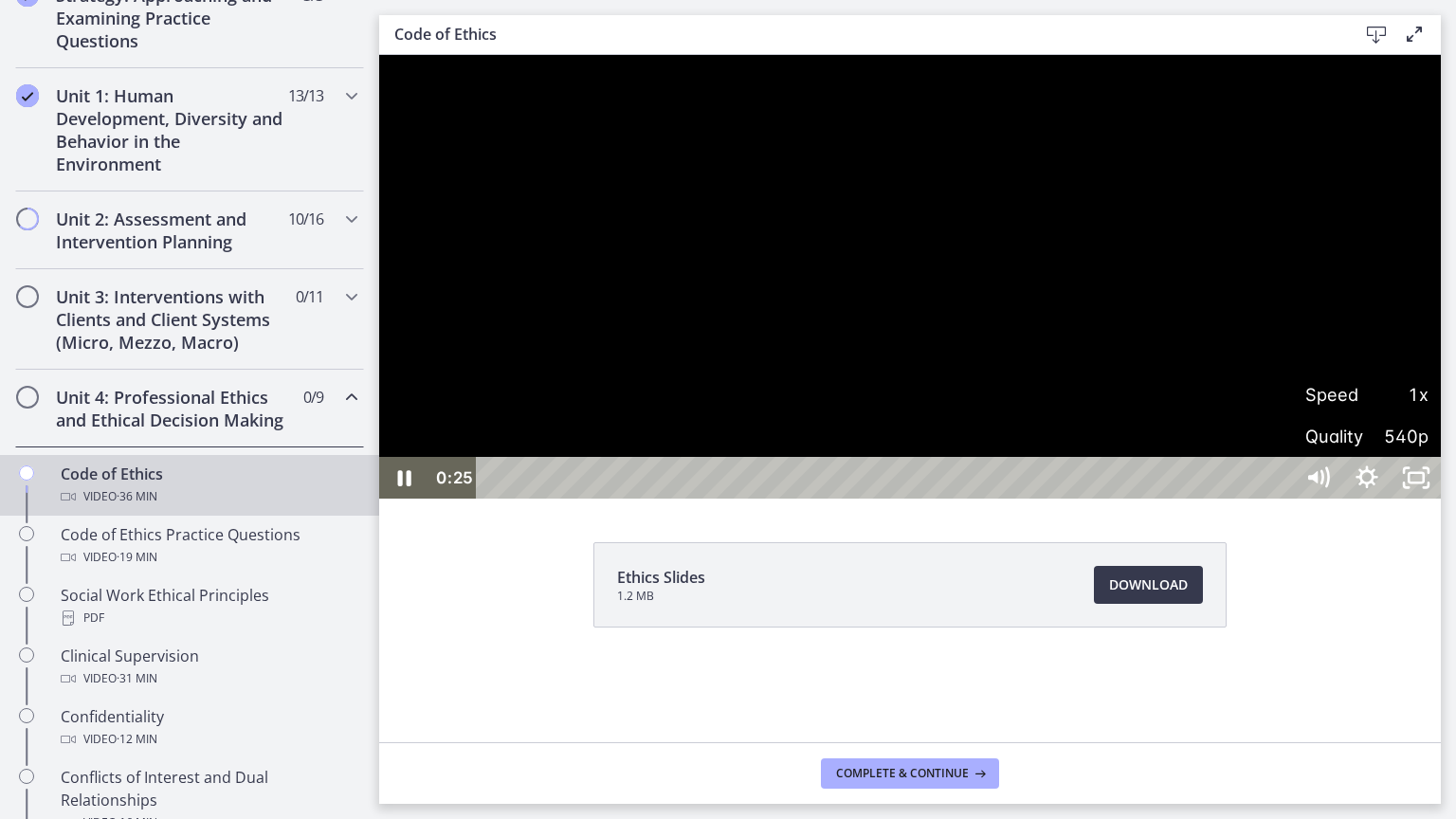 click on "Speed" at bounding box center [1336, 394] 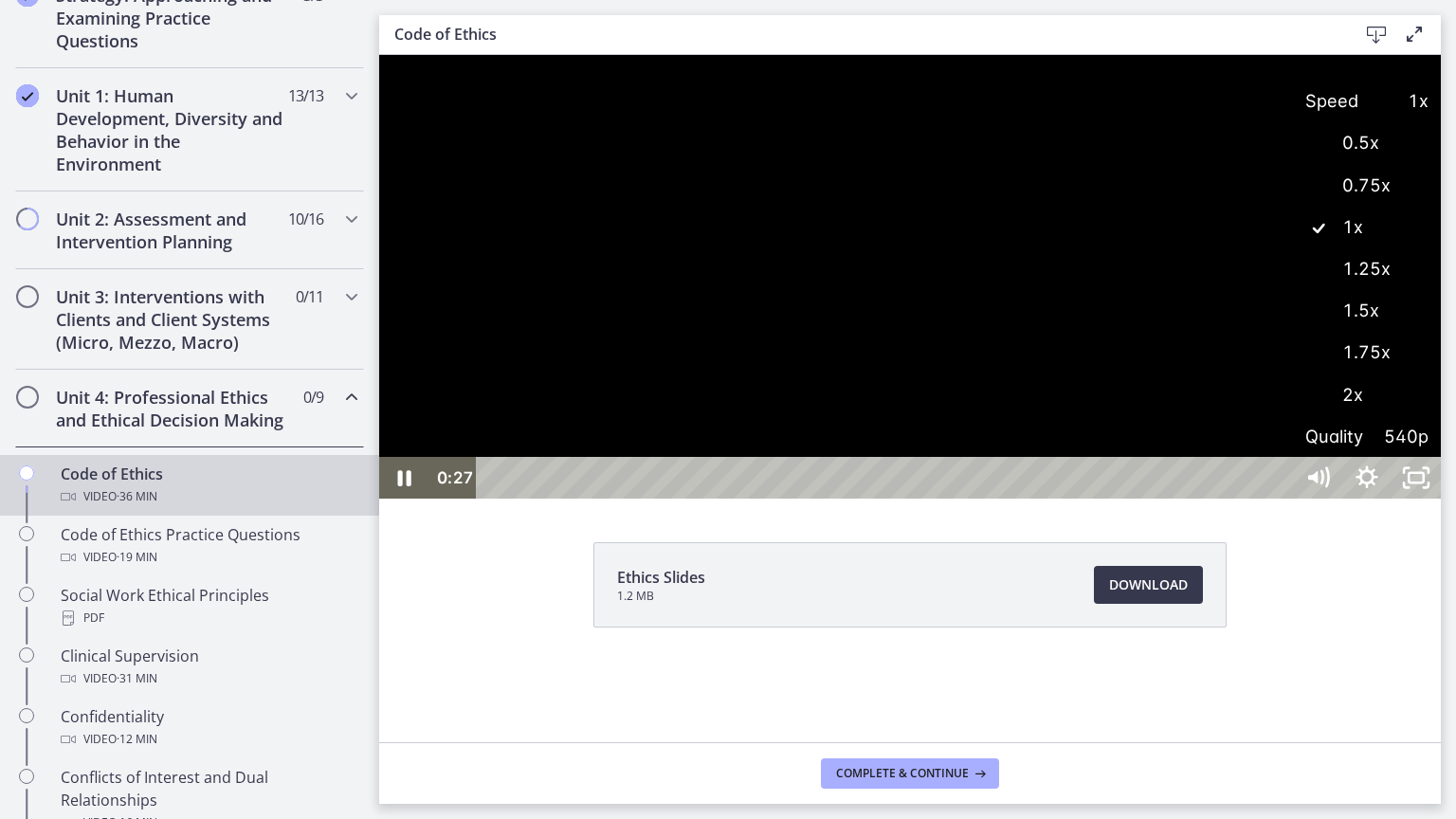 click on "1.5x" at bounding box center [1367, 311] 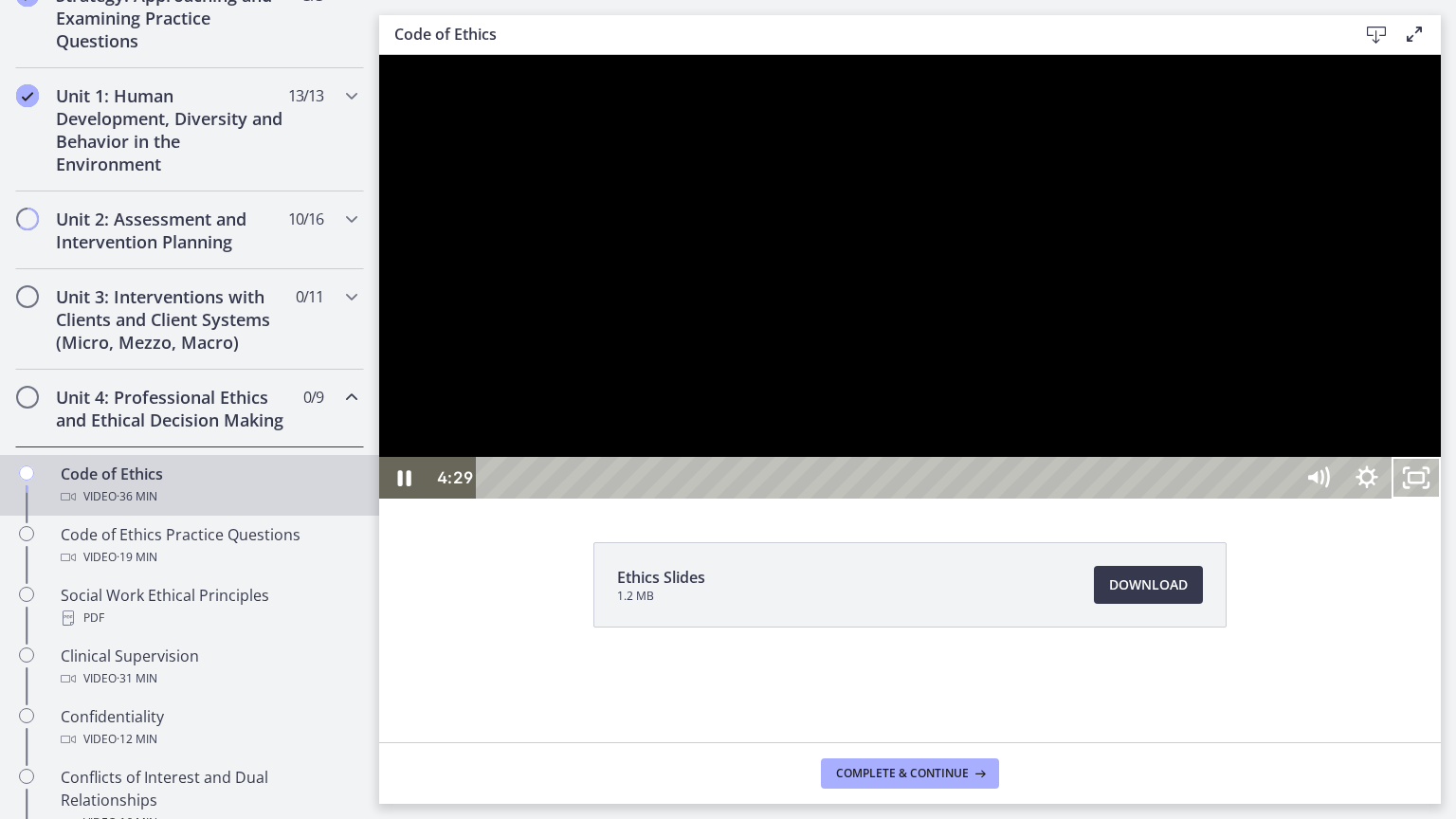 type 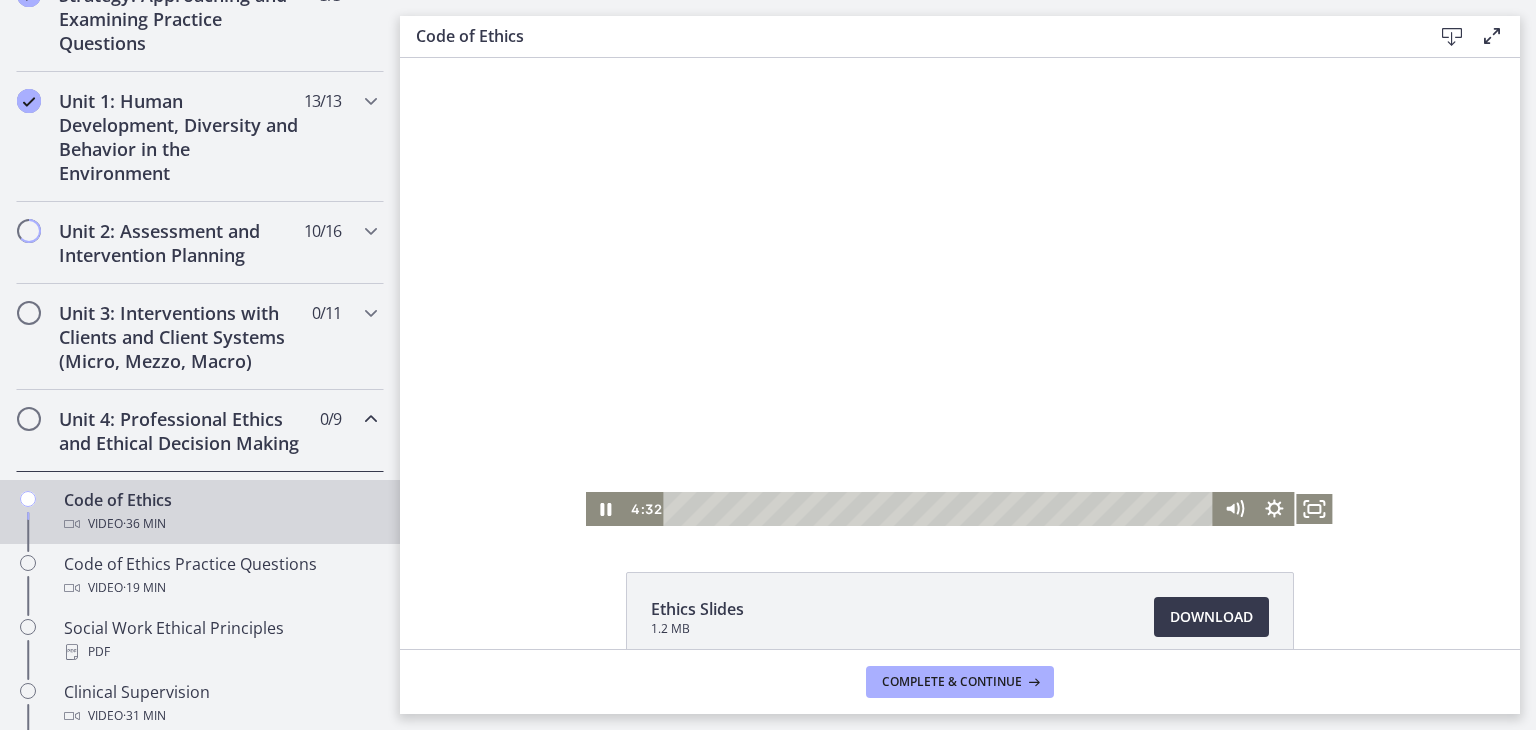 click at bounding box center [960, 292] 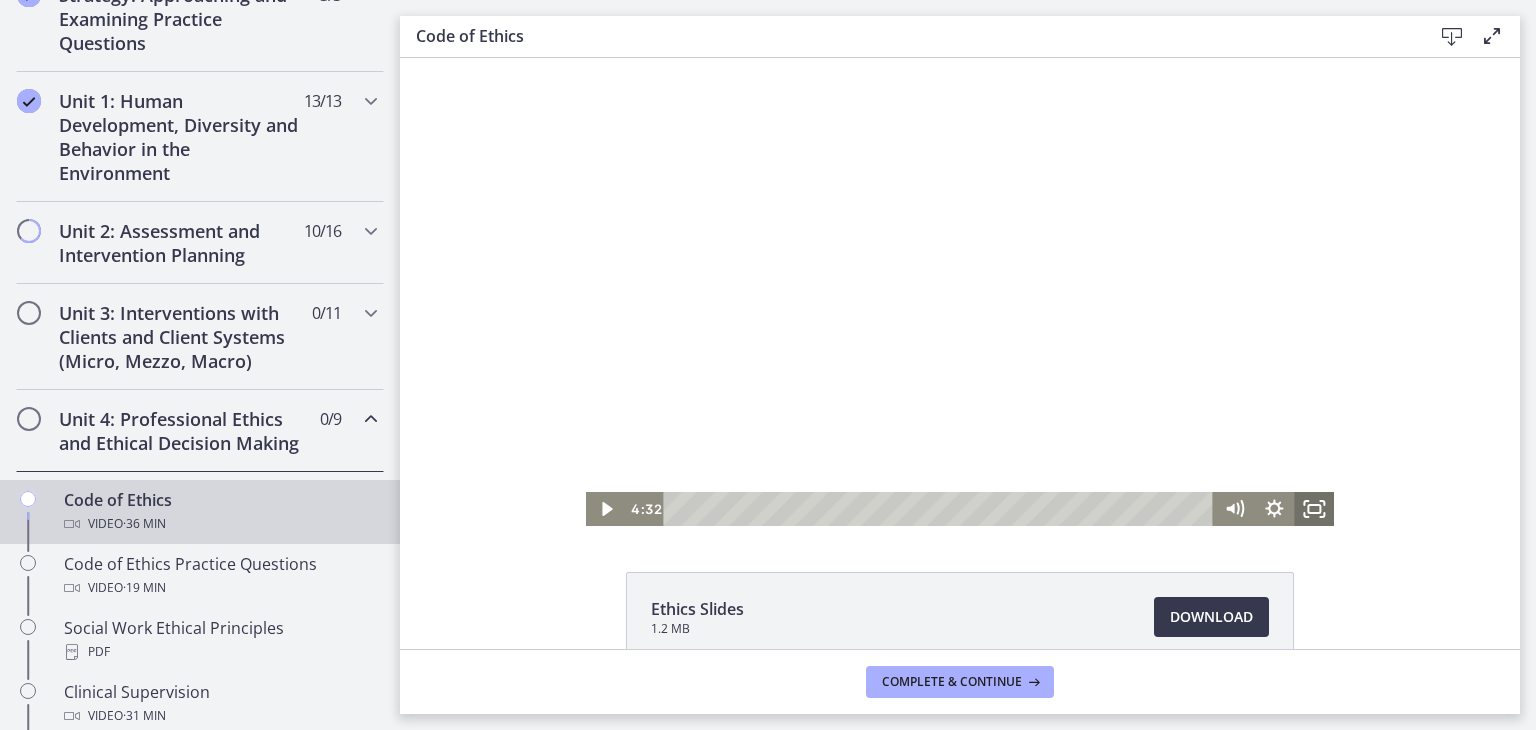 click 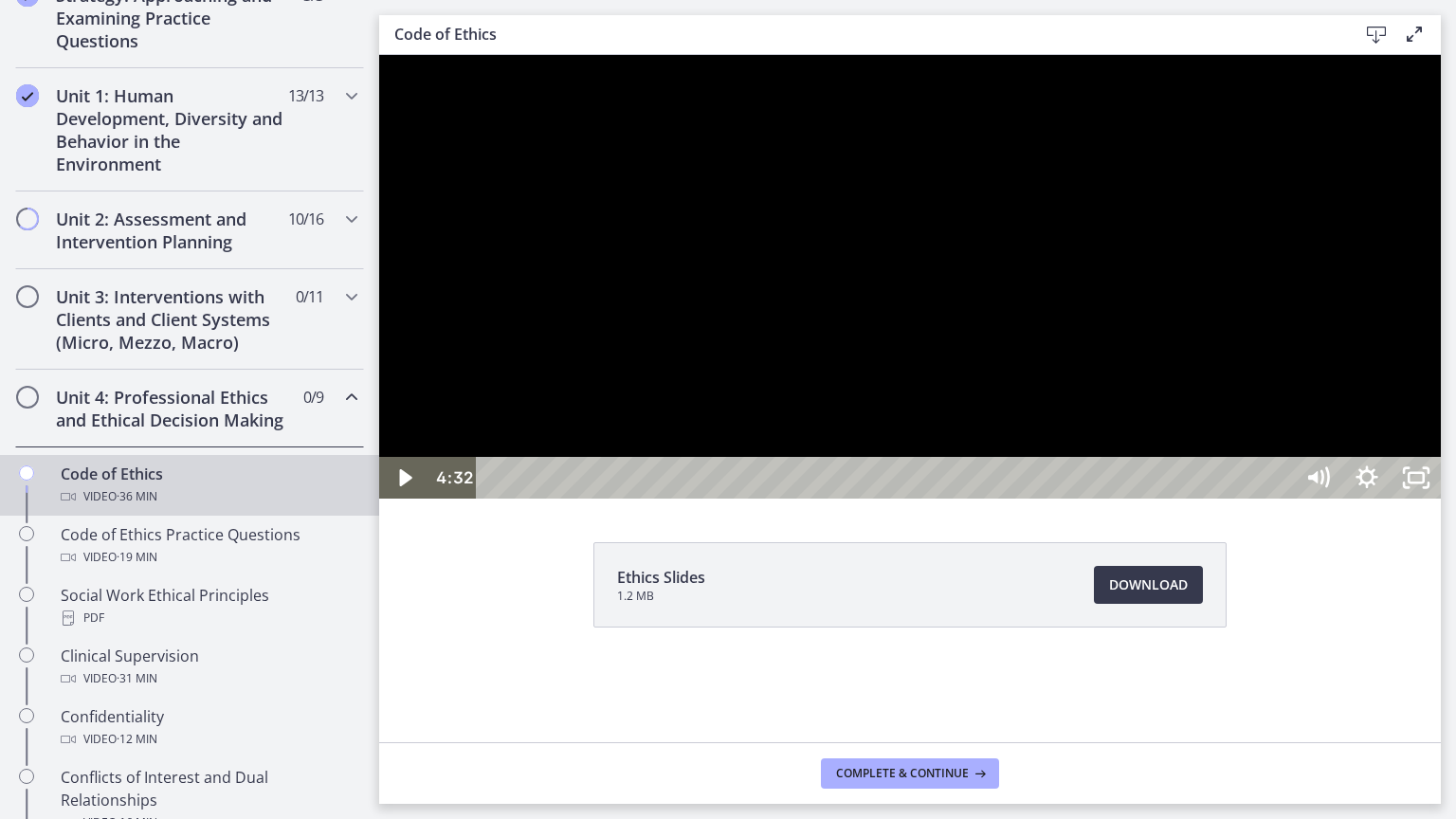 click at bounding box center [910, 277] 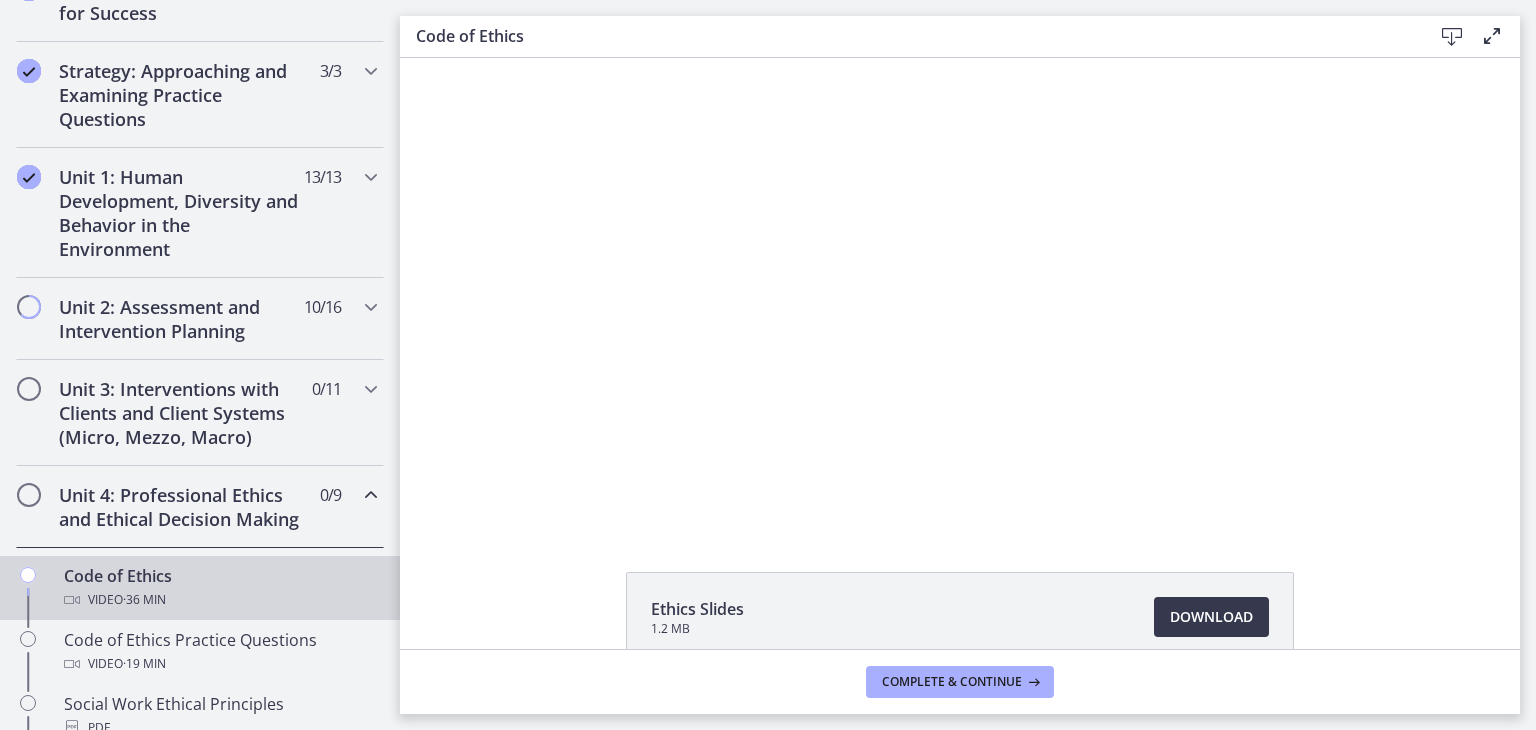 scroll, scrollTop: 0, scrollLeft: 0, axis: both 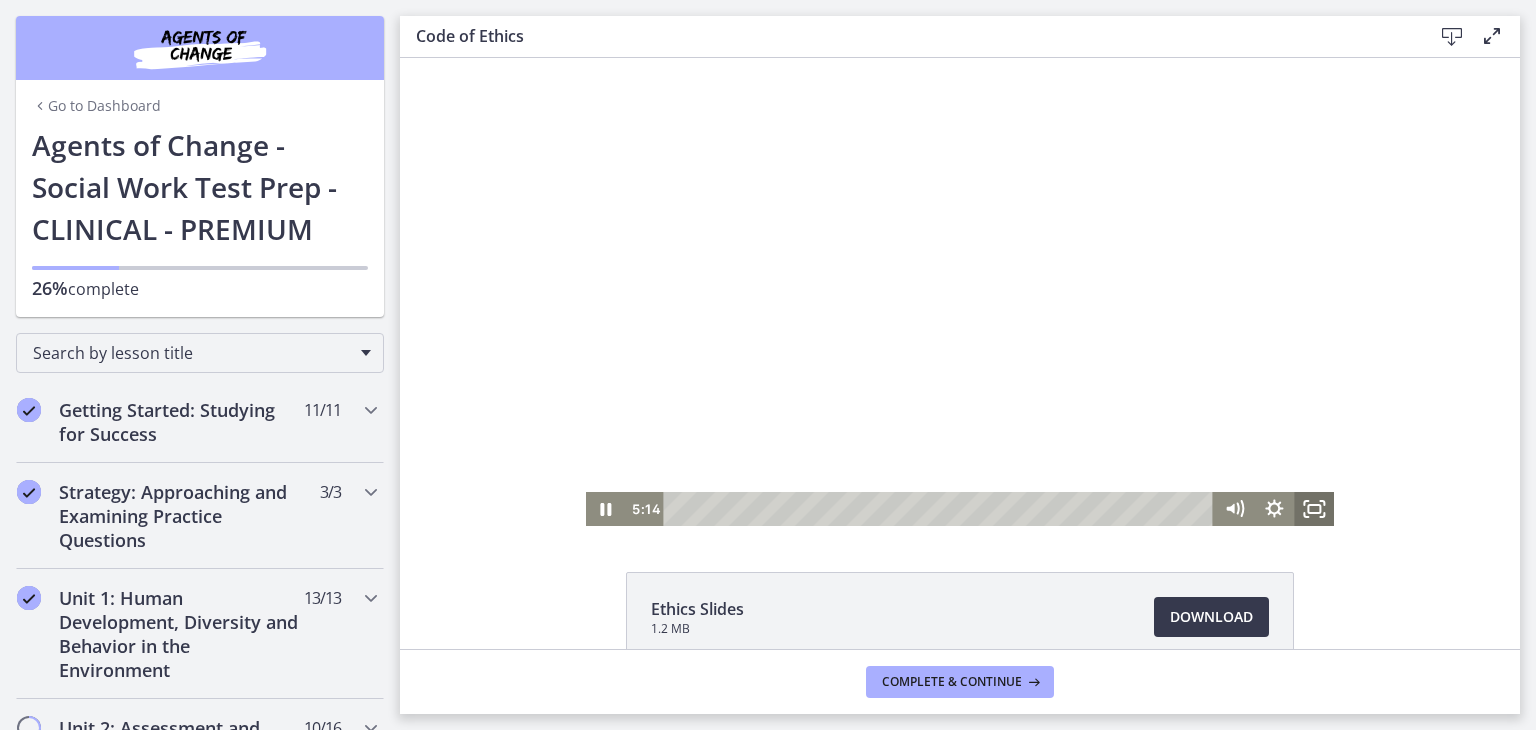 click 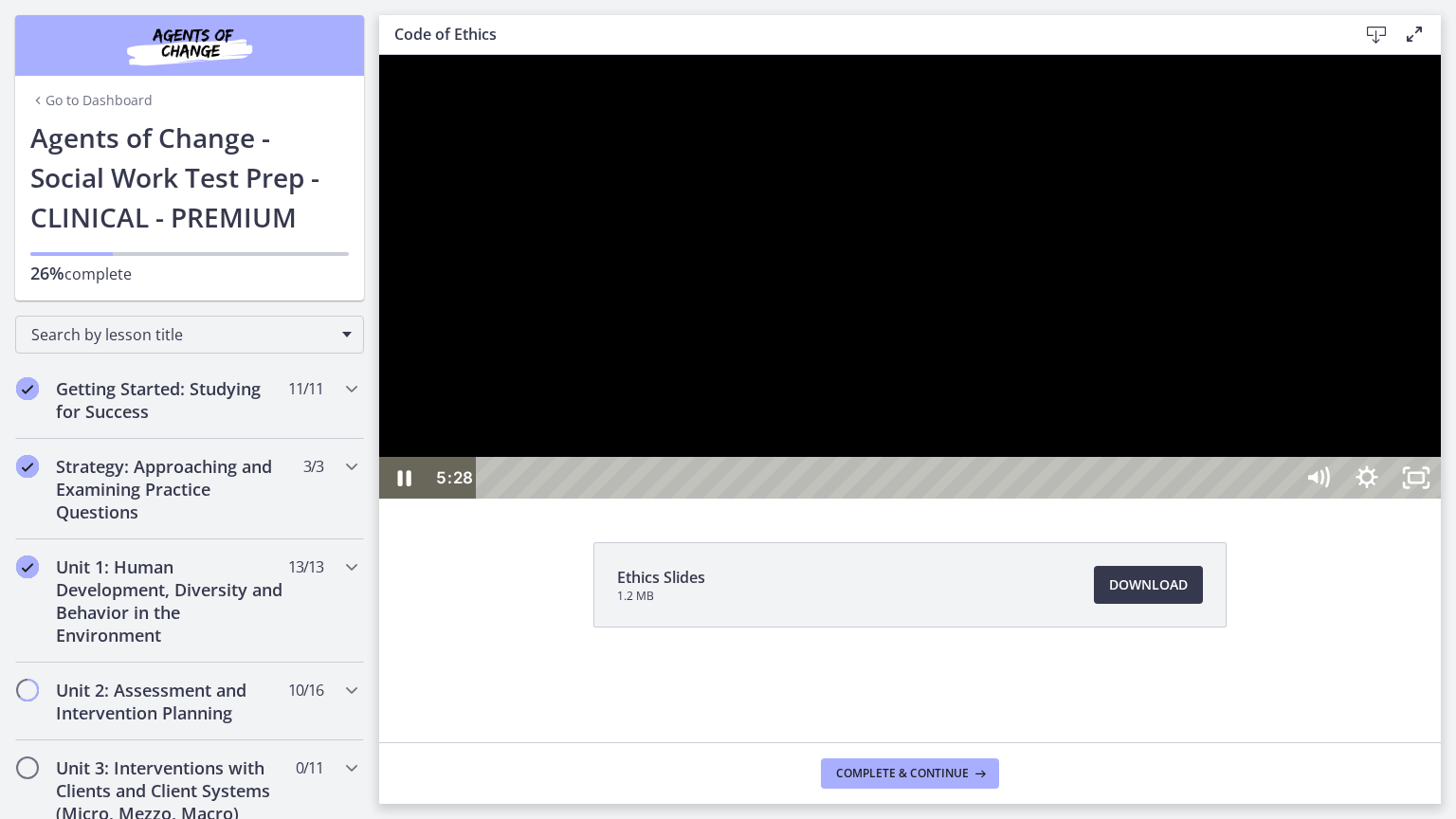 click at bounding box center [910, 277] 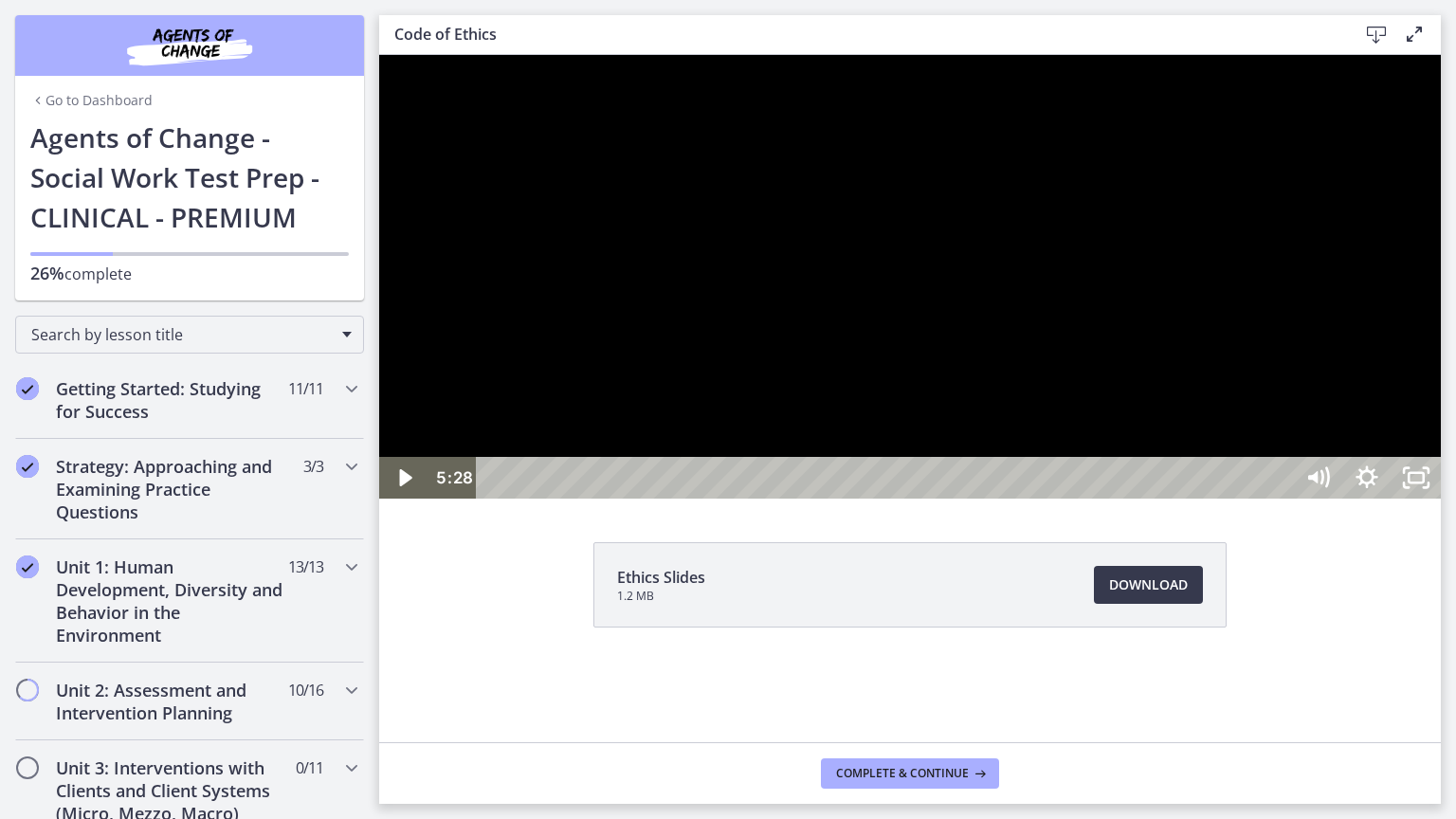 type 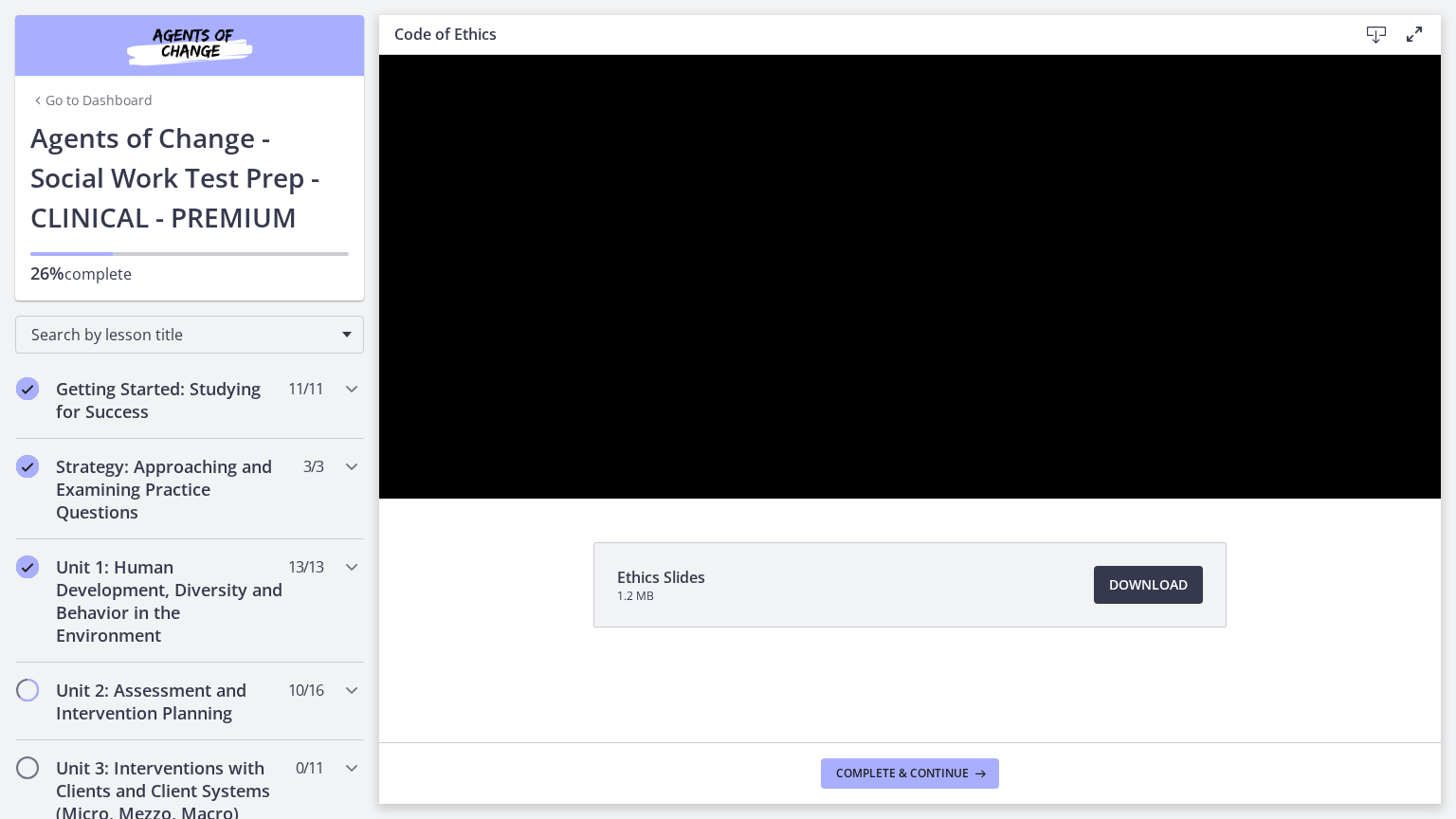click at bounding box center (379, 55) 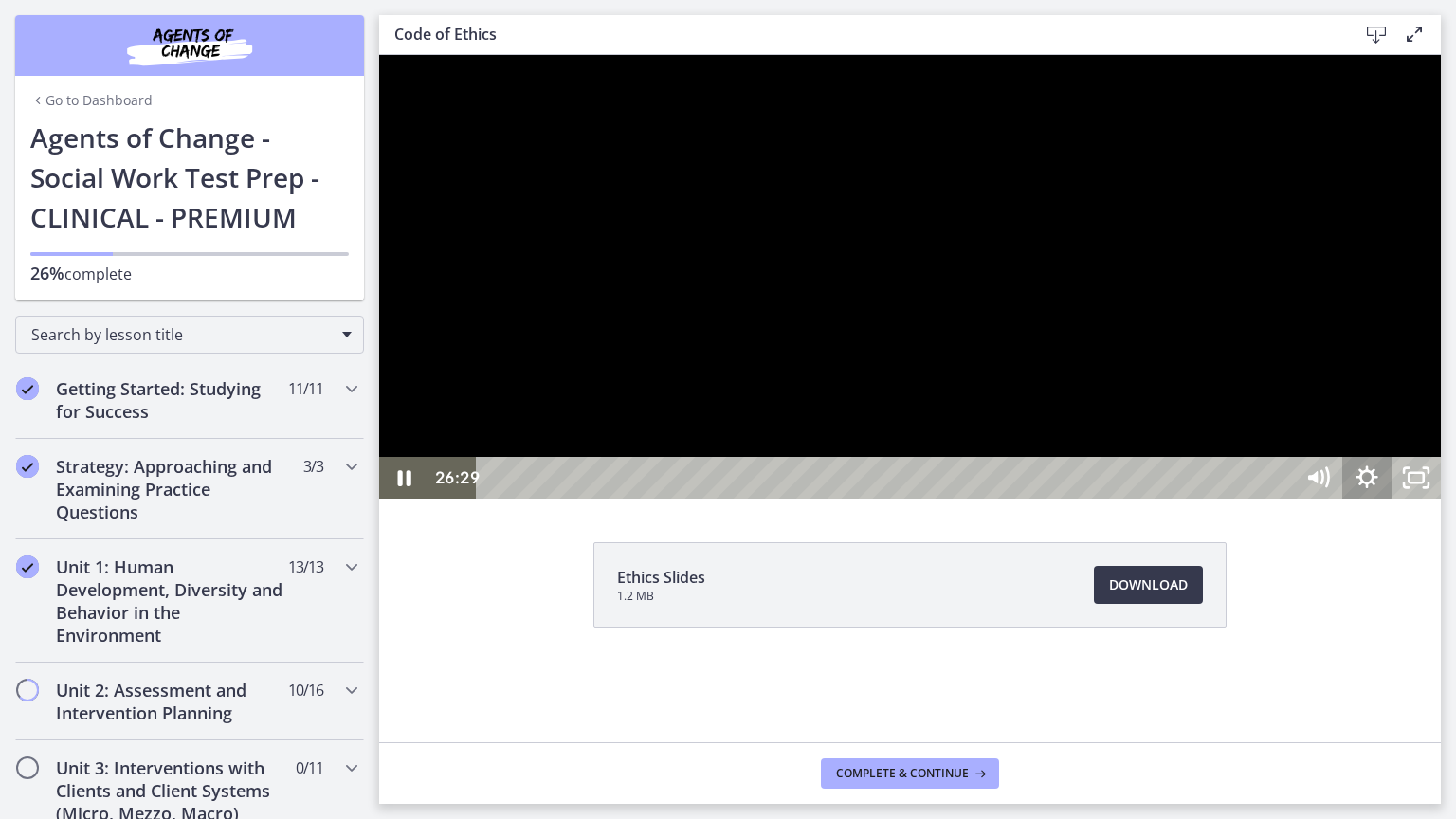 click 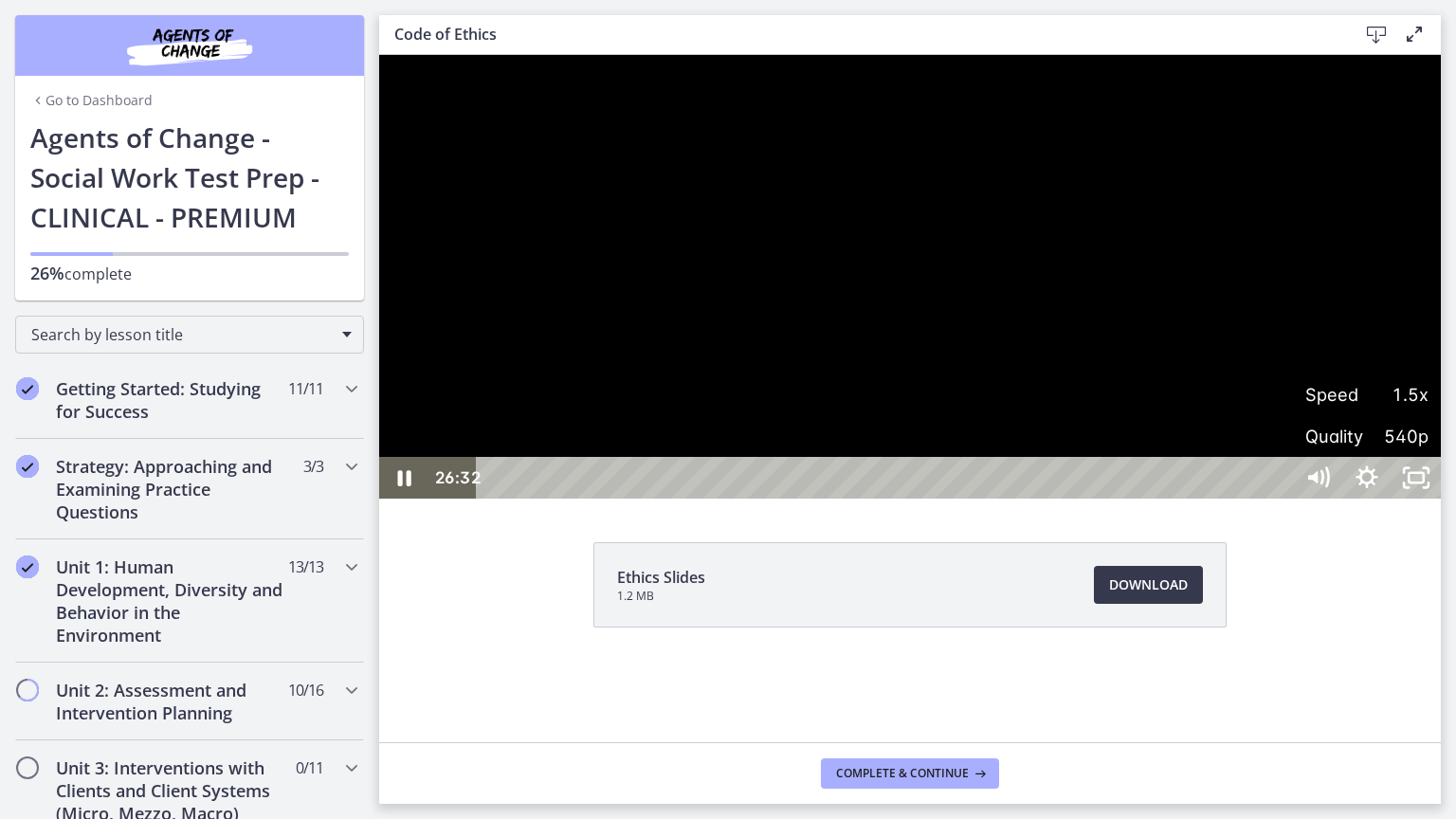 click on "Speed" at bounding box center (1336, 394) 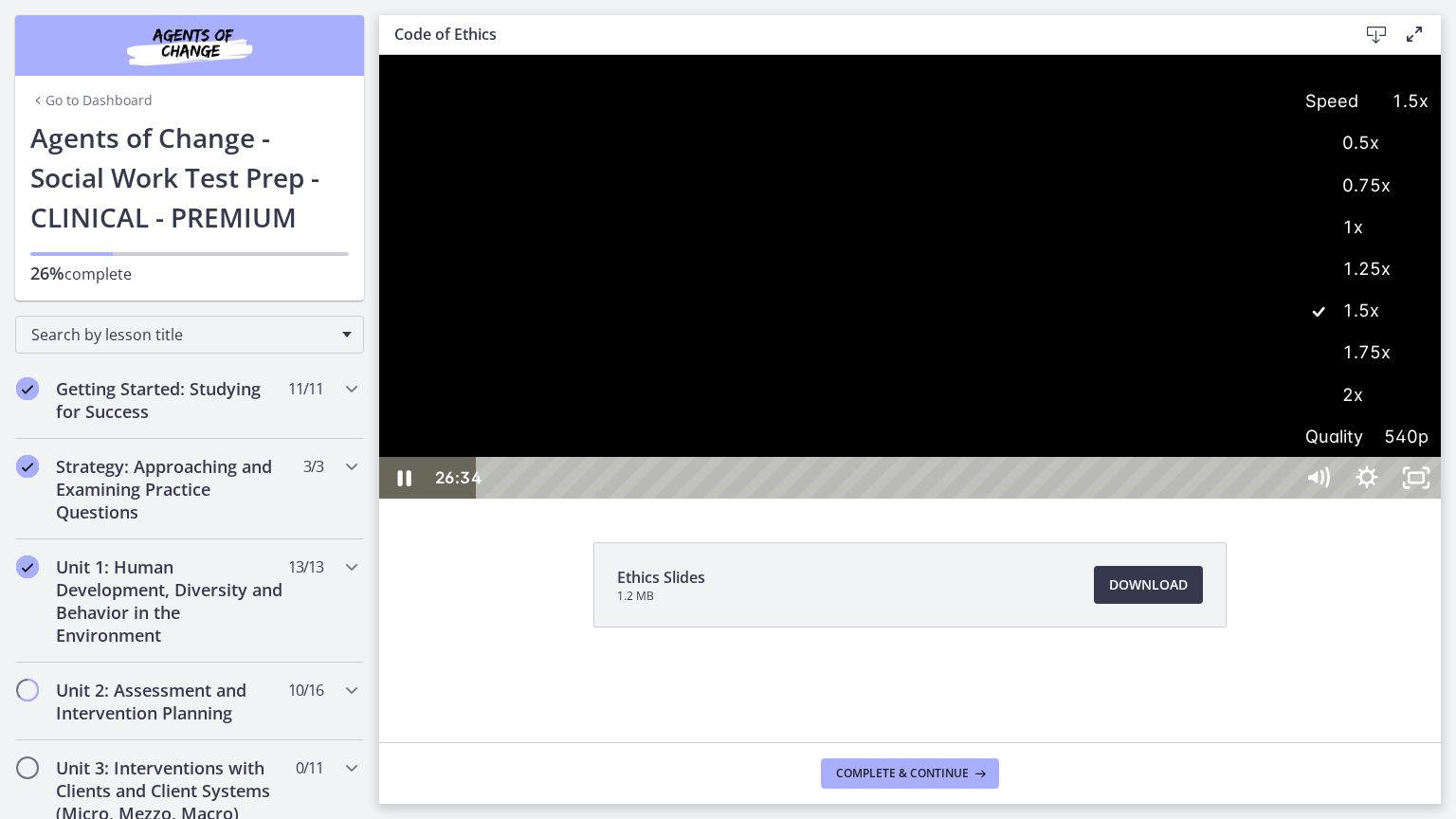 click on "1.75x" at bounding box center [1367, 353] 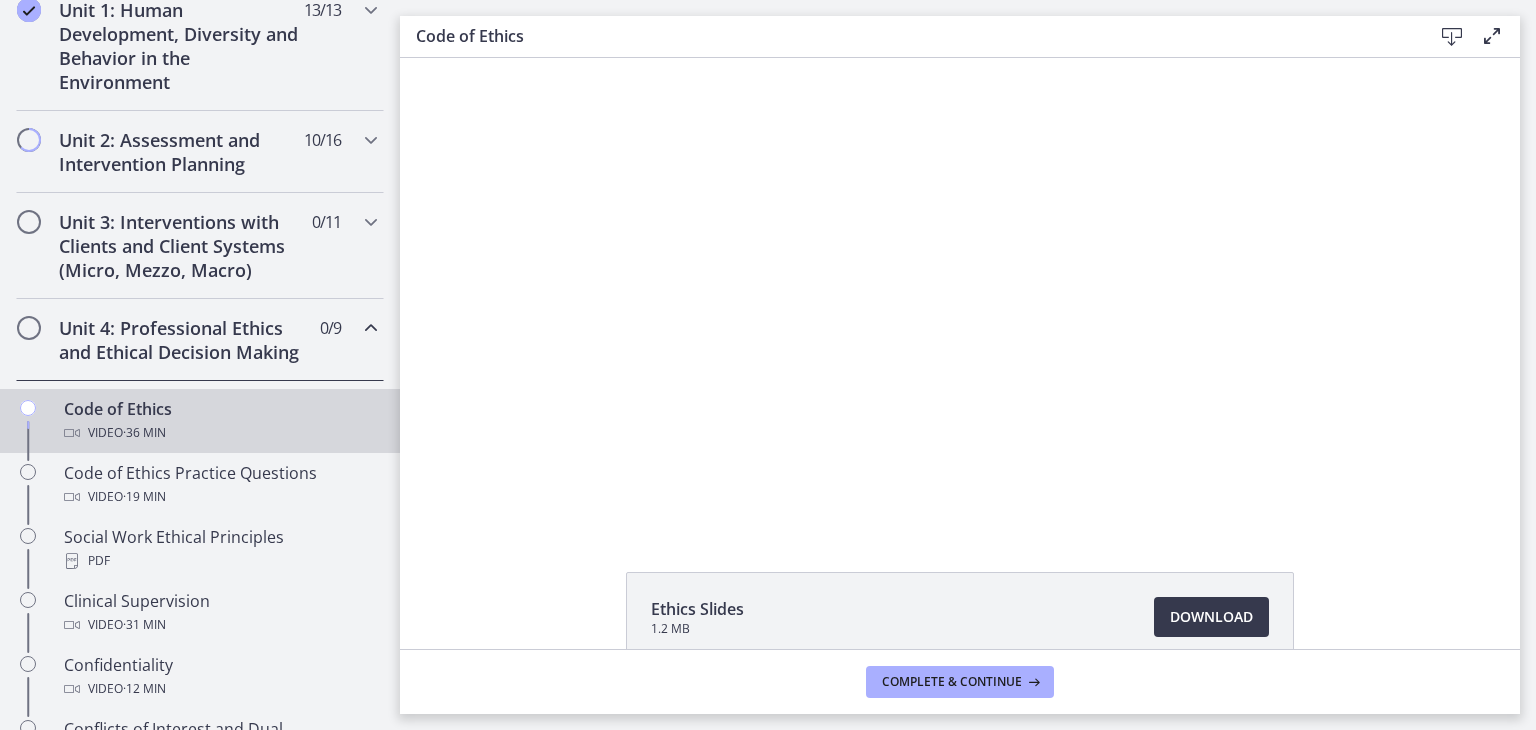 scroll, scrollTop: 590, scrollLeft: 0, axis: vertical 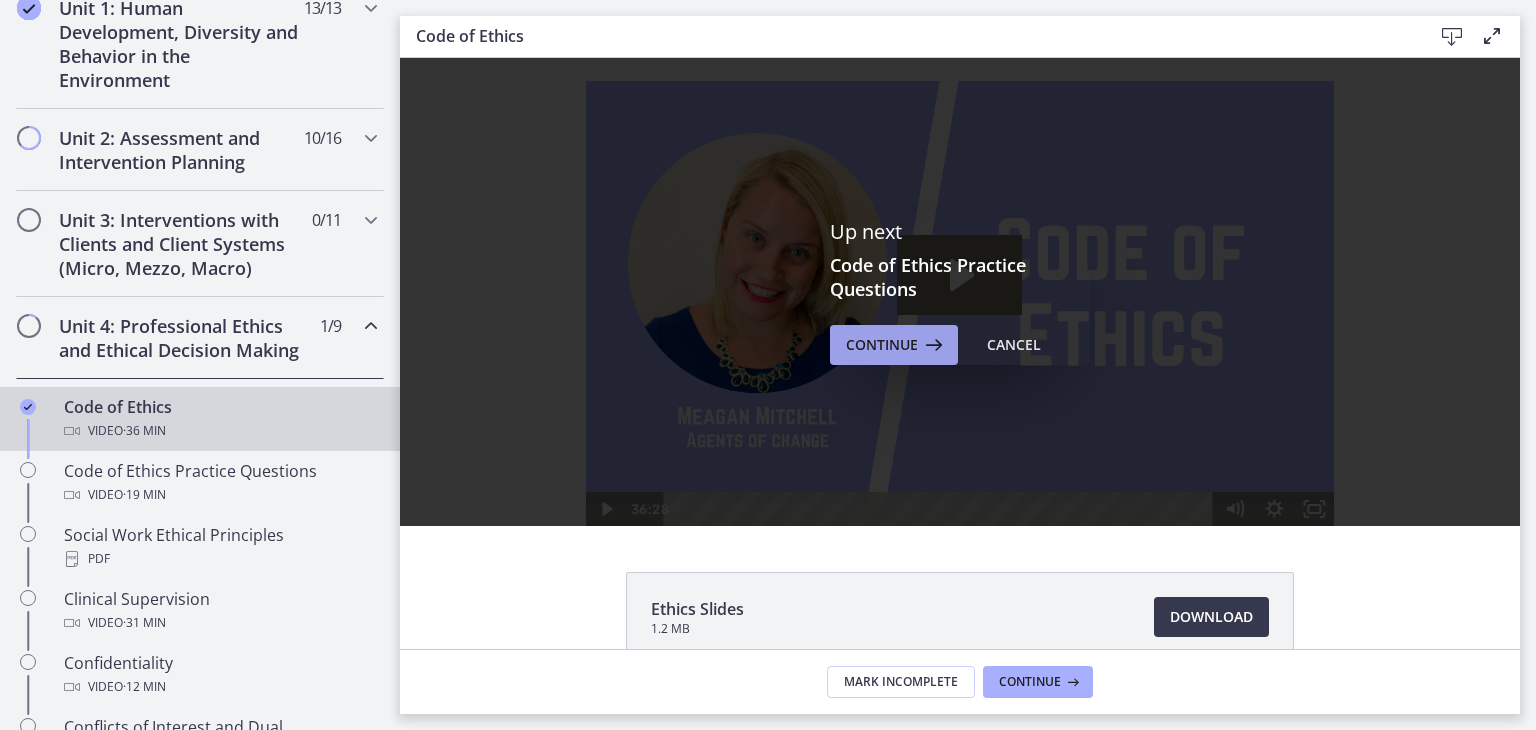 click on "Continue" at bounding box center (882, 345) 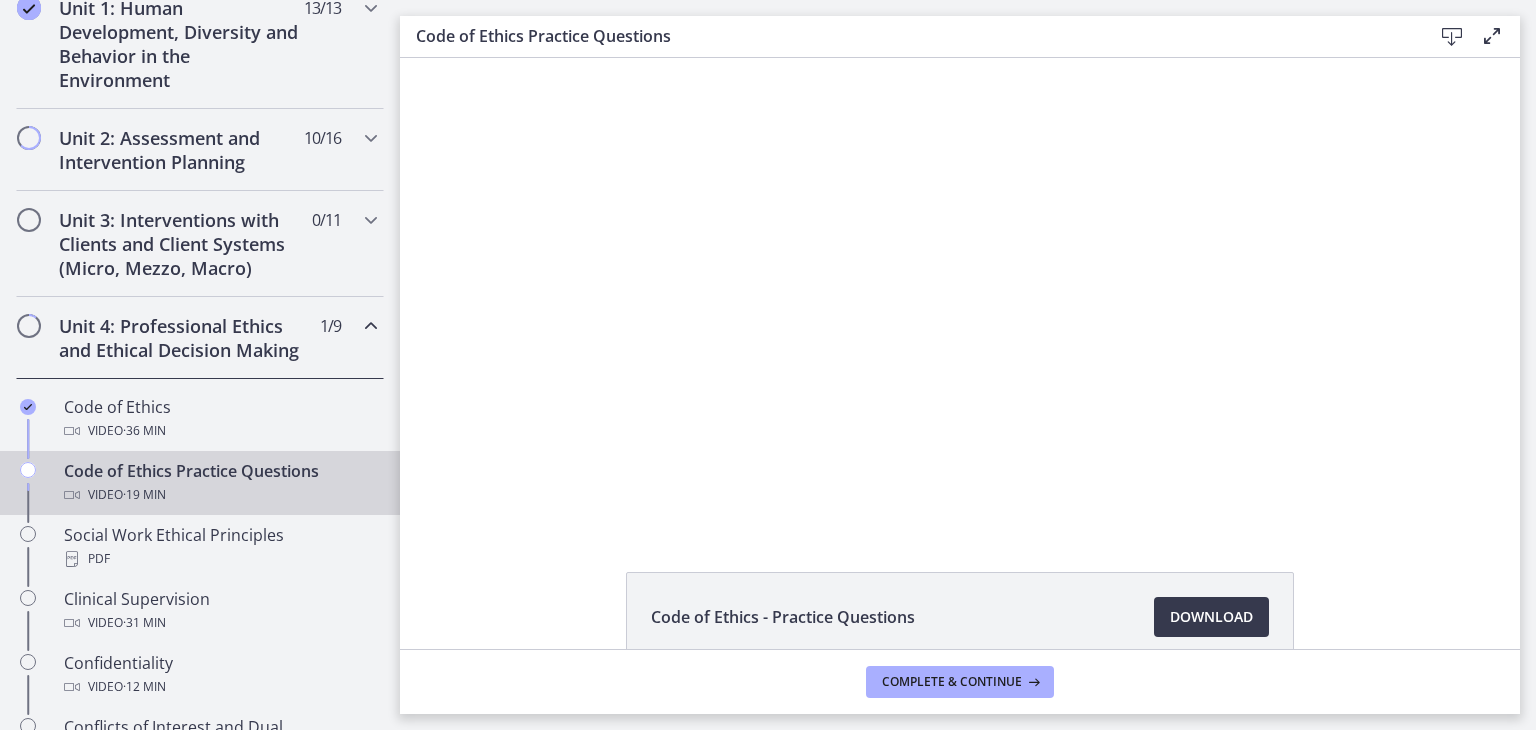 scroll, scrollTop: 0, scrollLeft: 0, axis: both 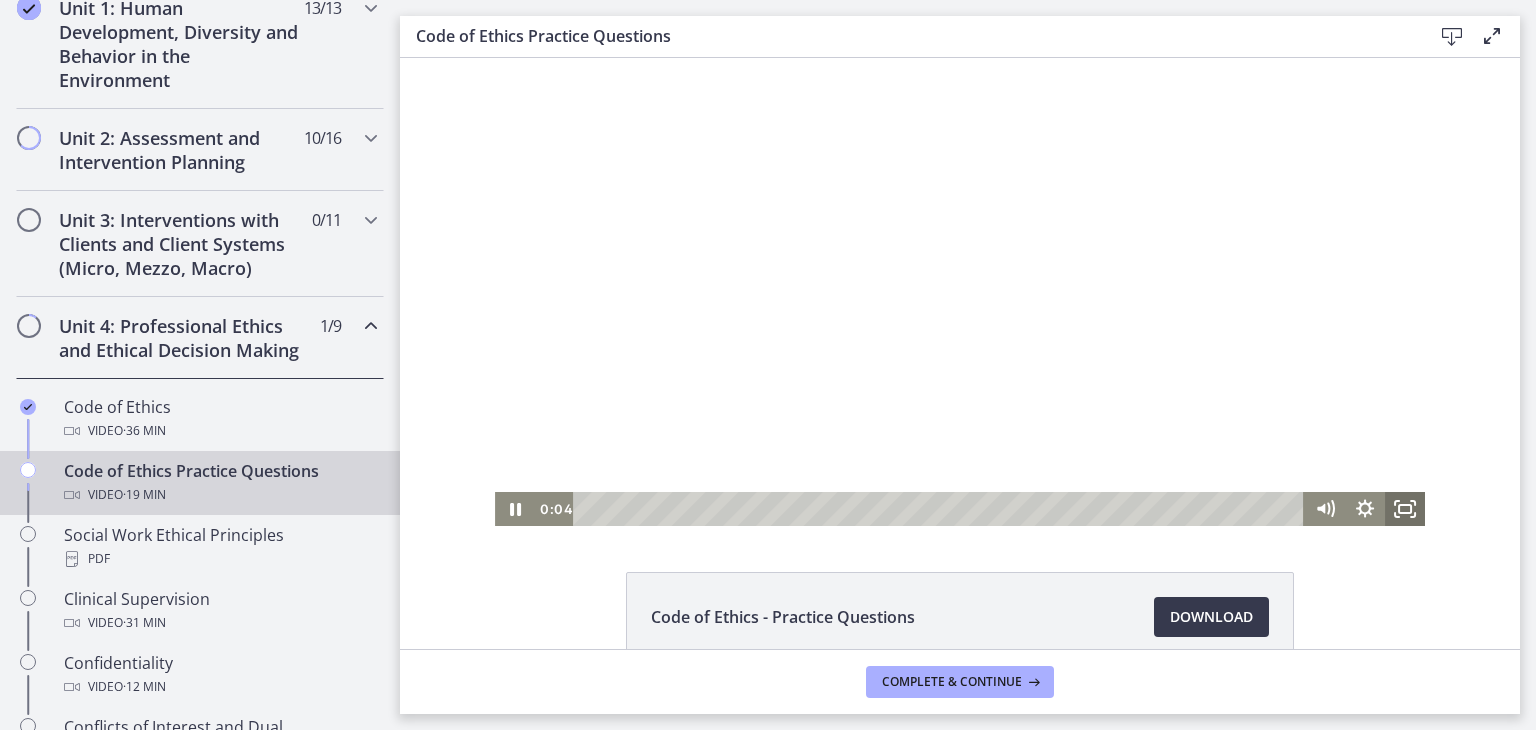 click 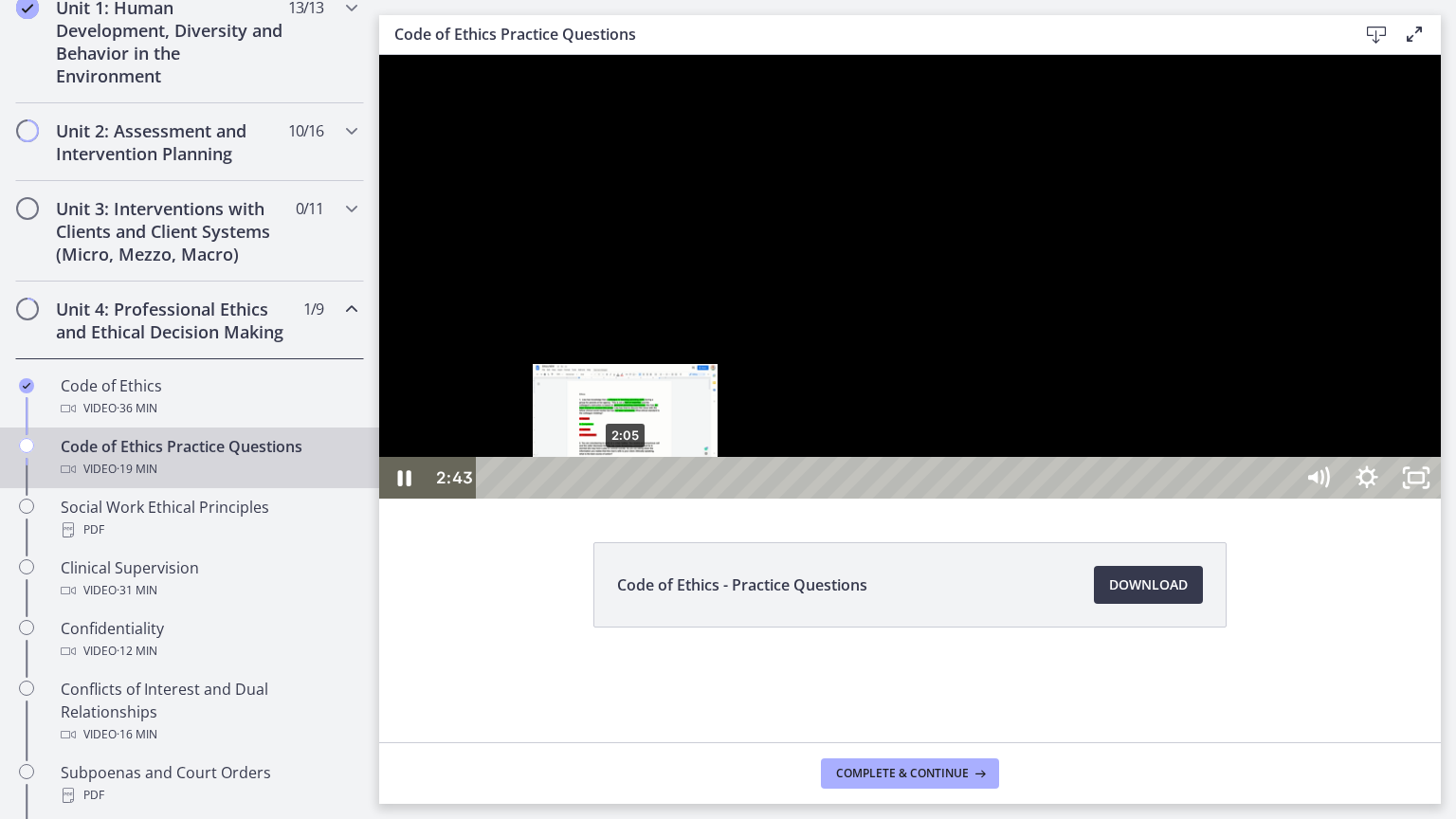 click on "2:05" at bounding box center [887, 478] 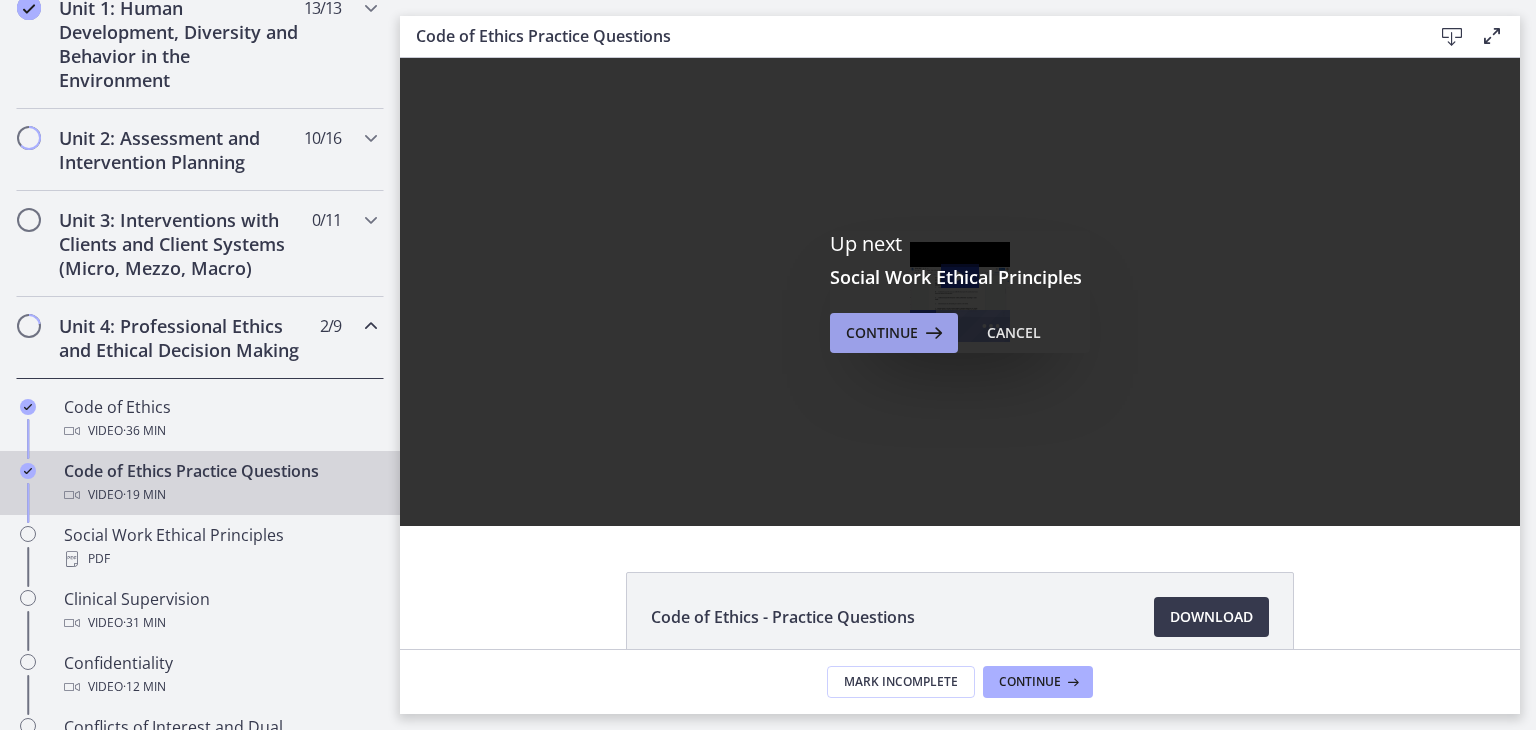click on "Continue" at bounding box center (882, 333) 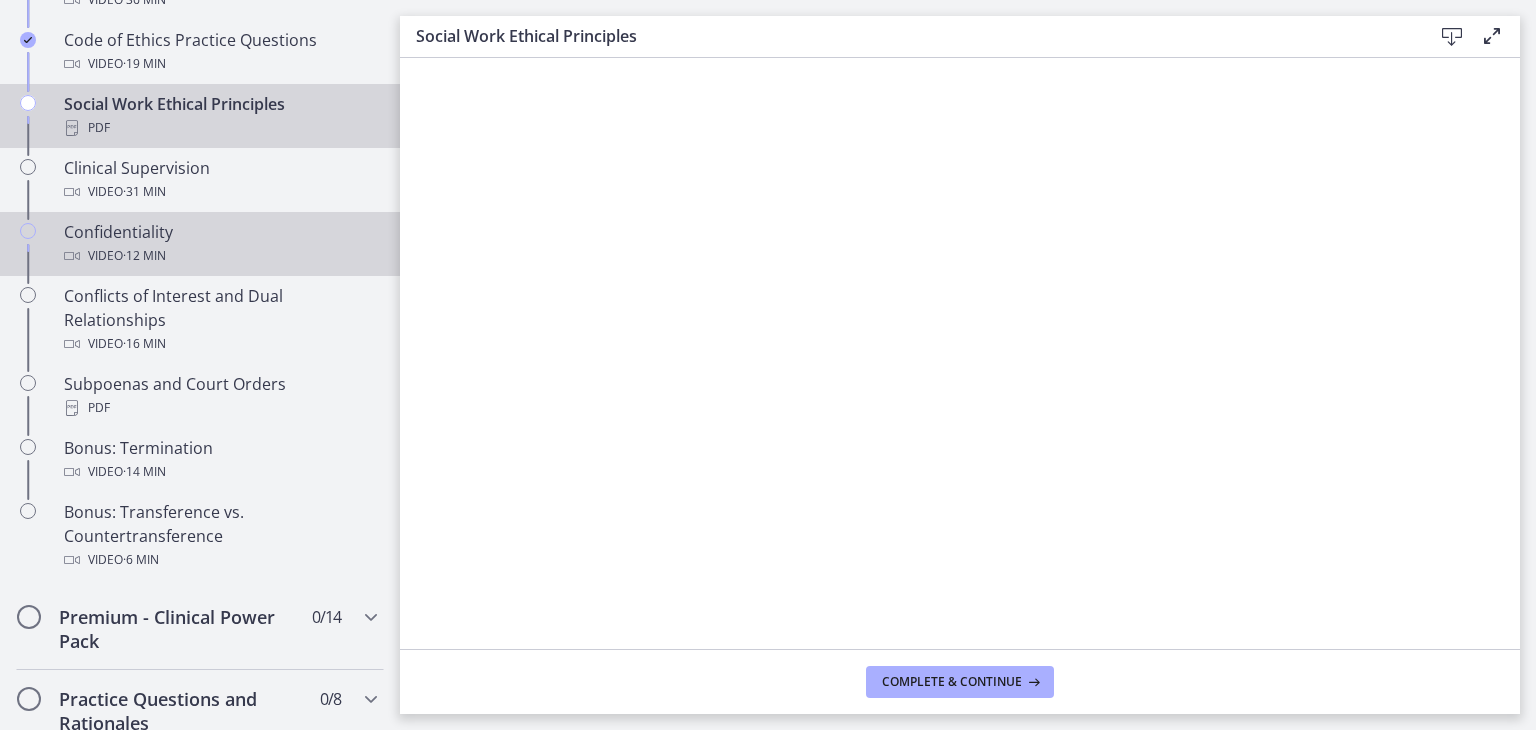 scroll, scrollTop: 1026, scrollLeft: 0, axis: vertical 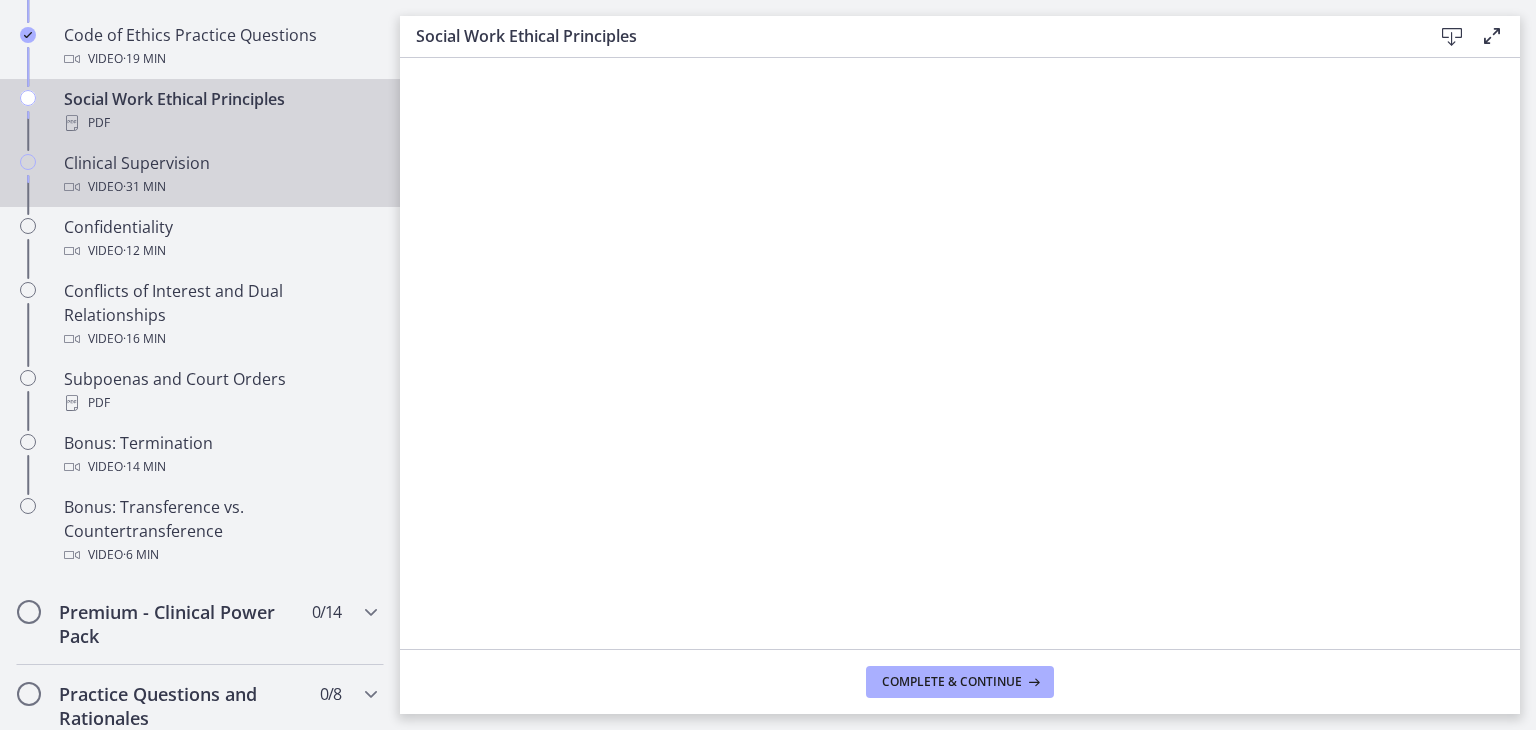click on "·  31 min" at bounding box center [144, 187] 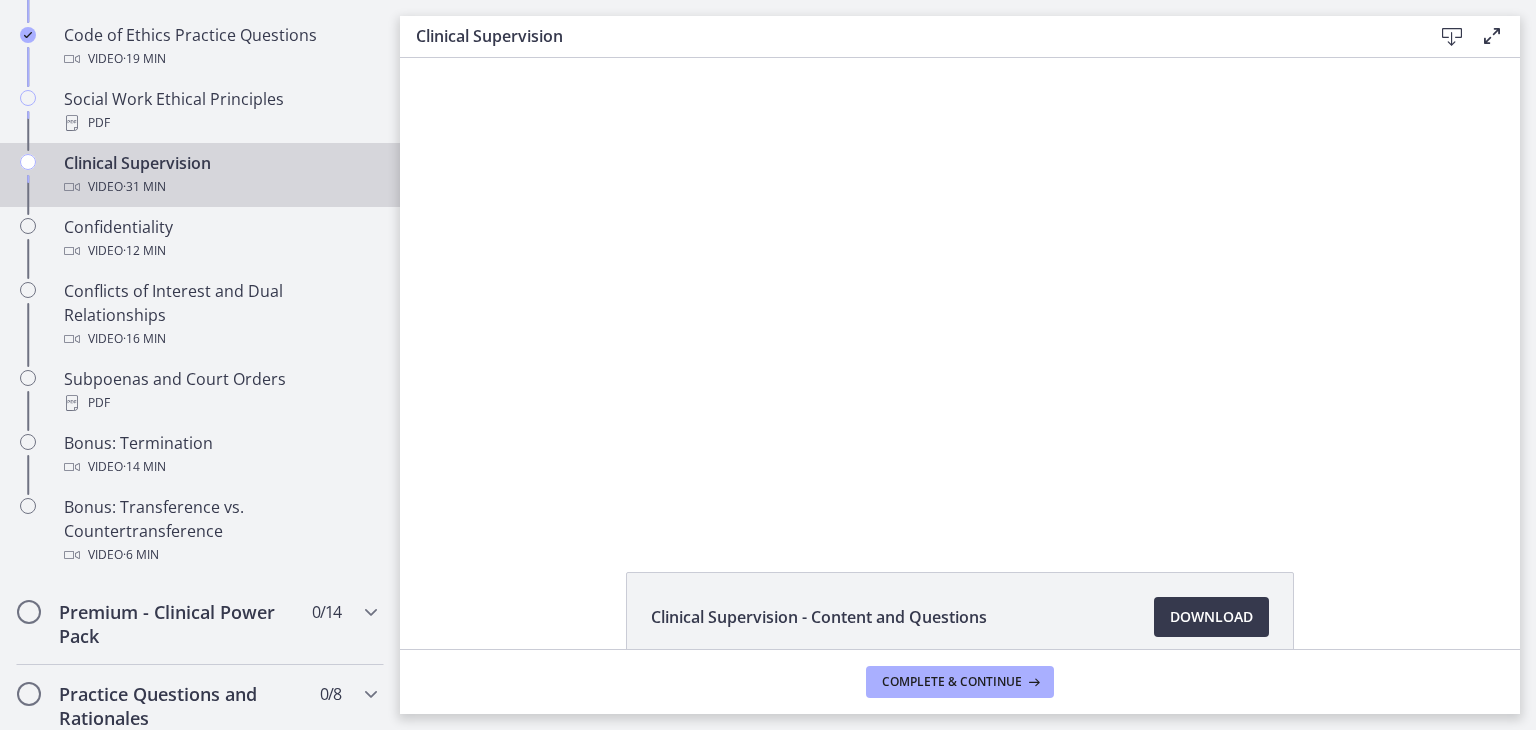 scroll, scrollTop: 0, scrollLeft: 0, axis: both 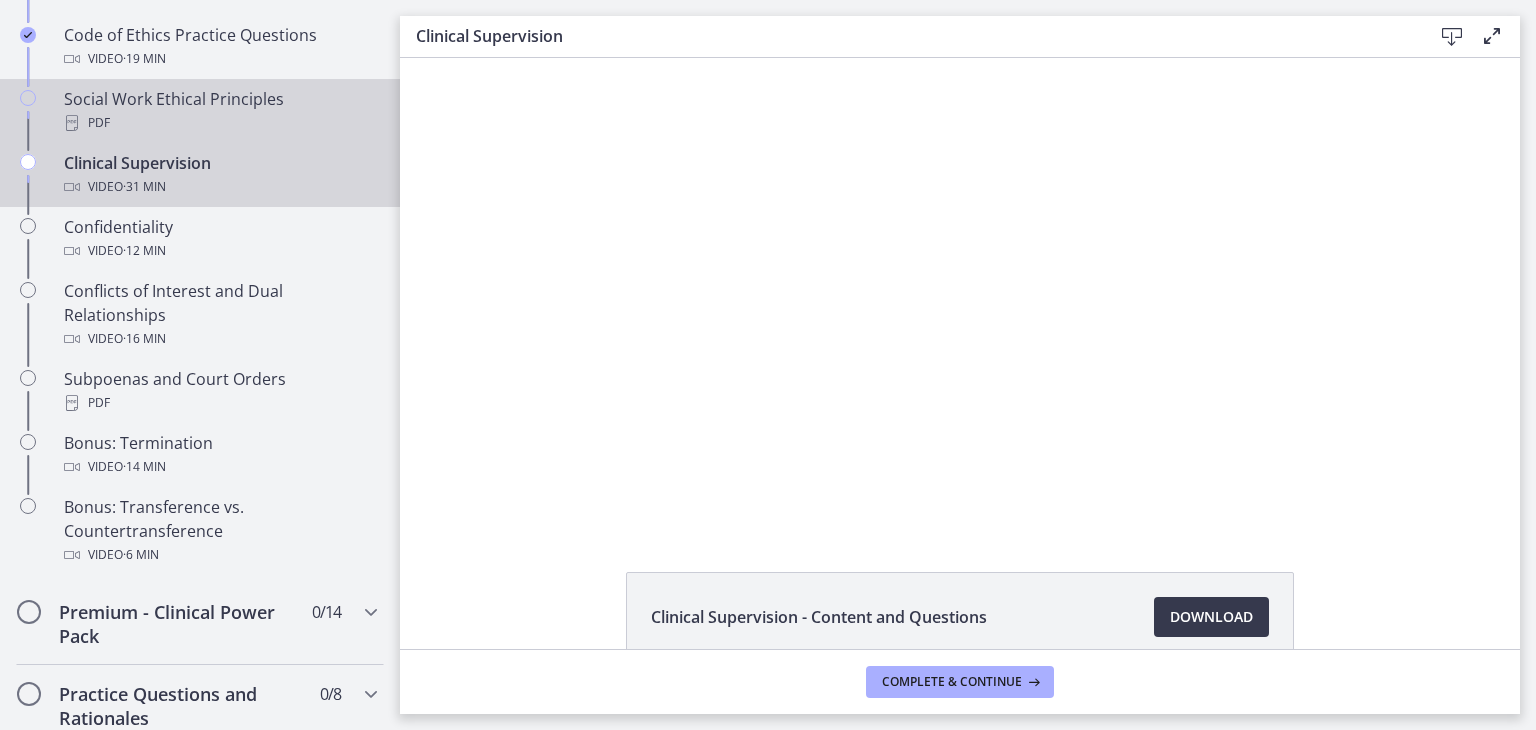 click on "PDF" at bounding box center [220, 123] 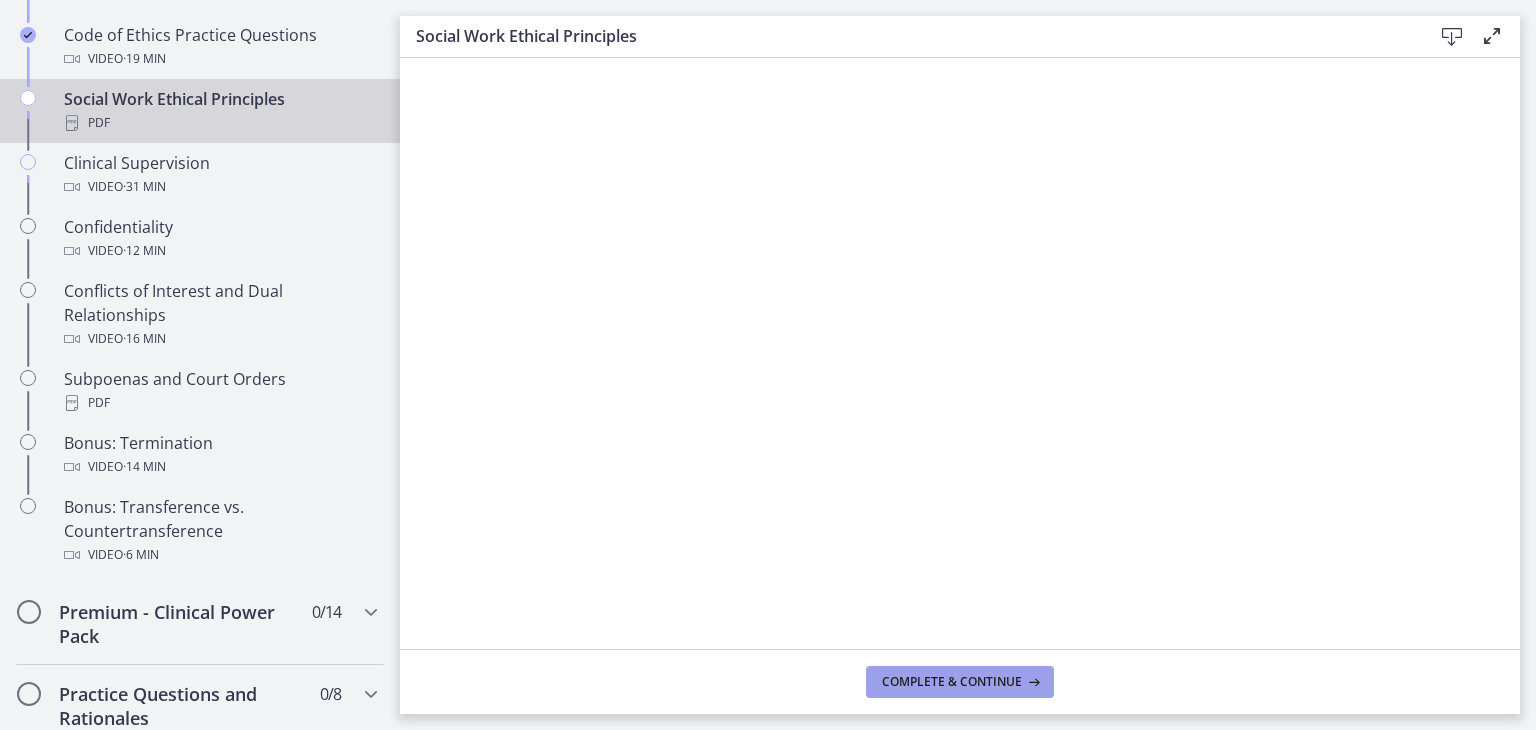 click on "Complete & continue" at bounding box center [960, 682] 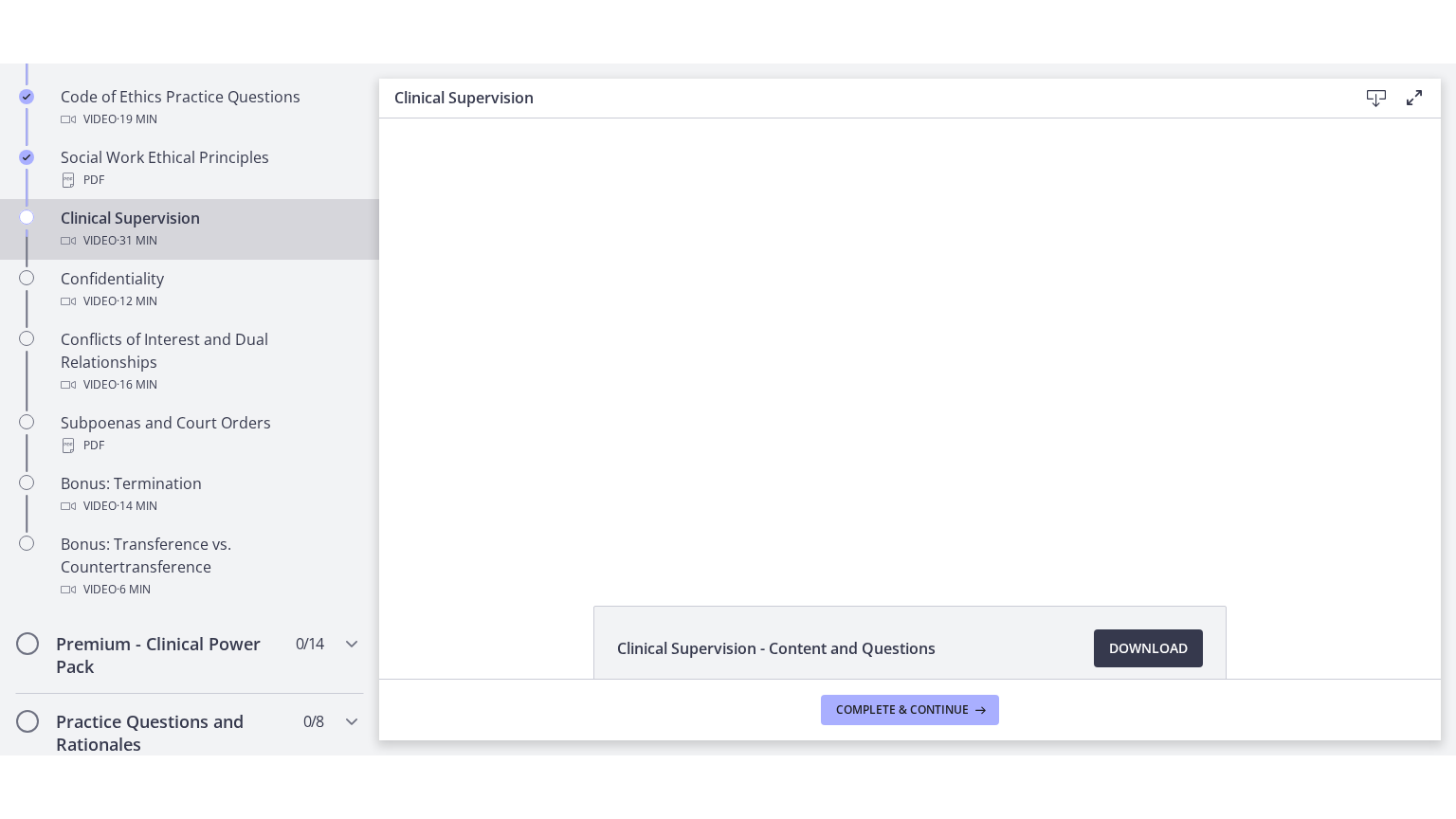 scroll, scrollTop: 0, scrollLeft: 0, axis: both 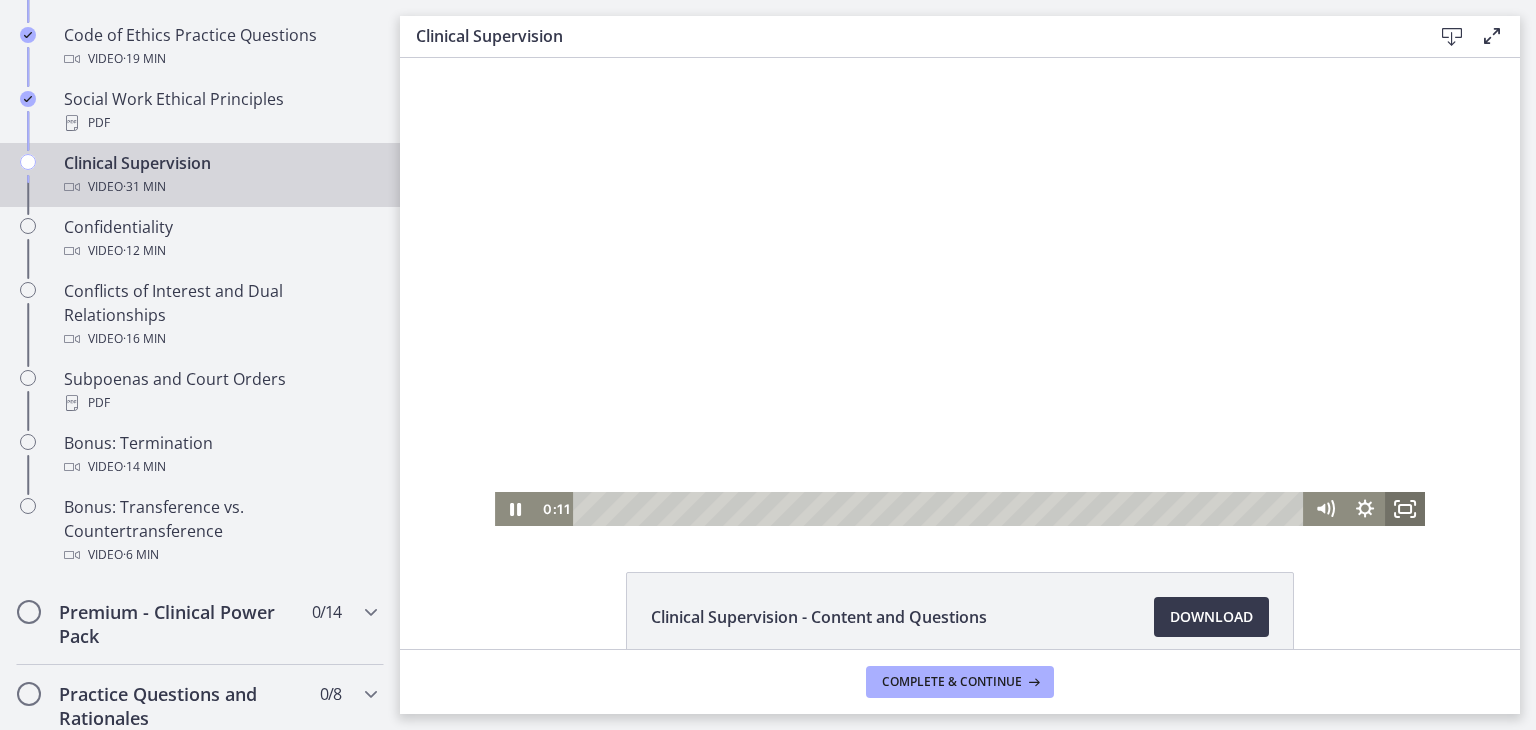 click 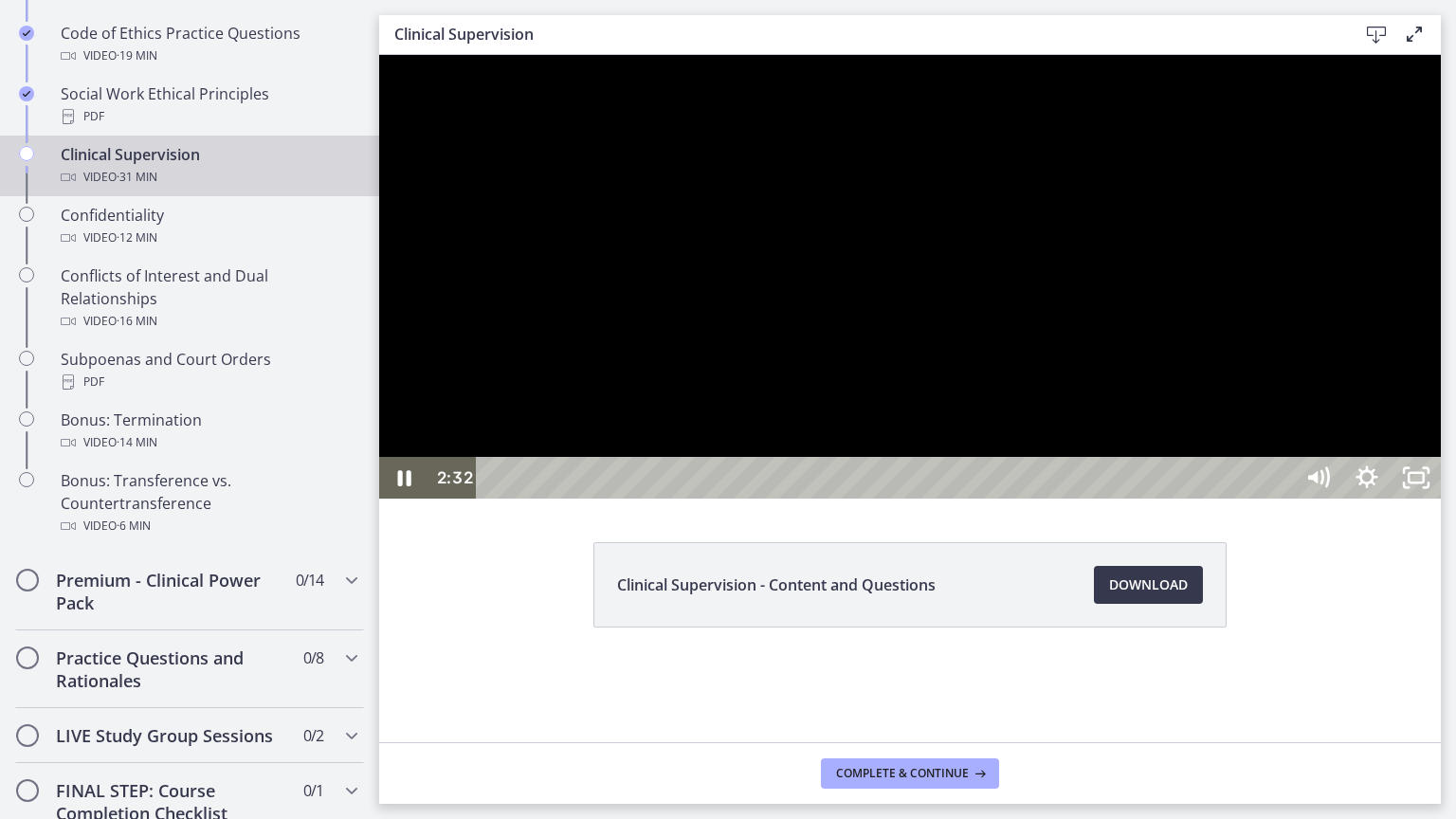 click at bounding box center [910, 277] 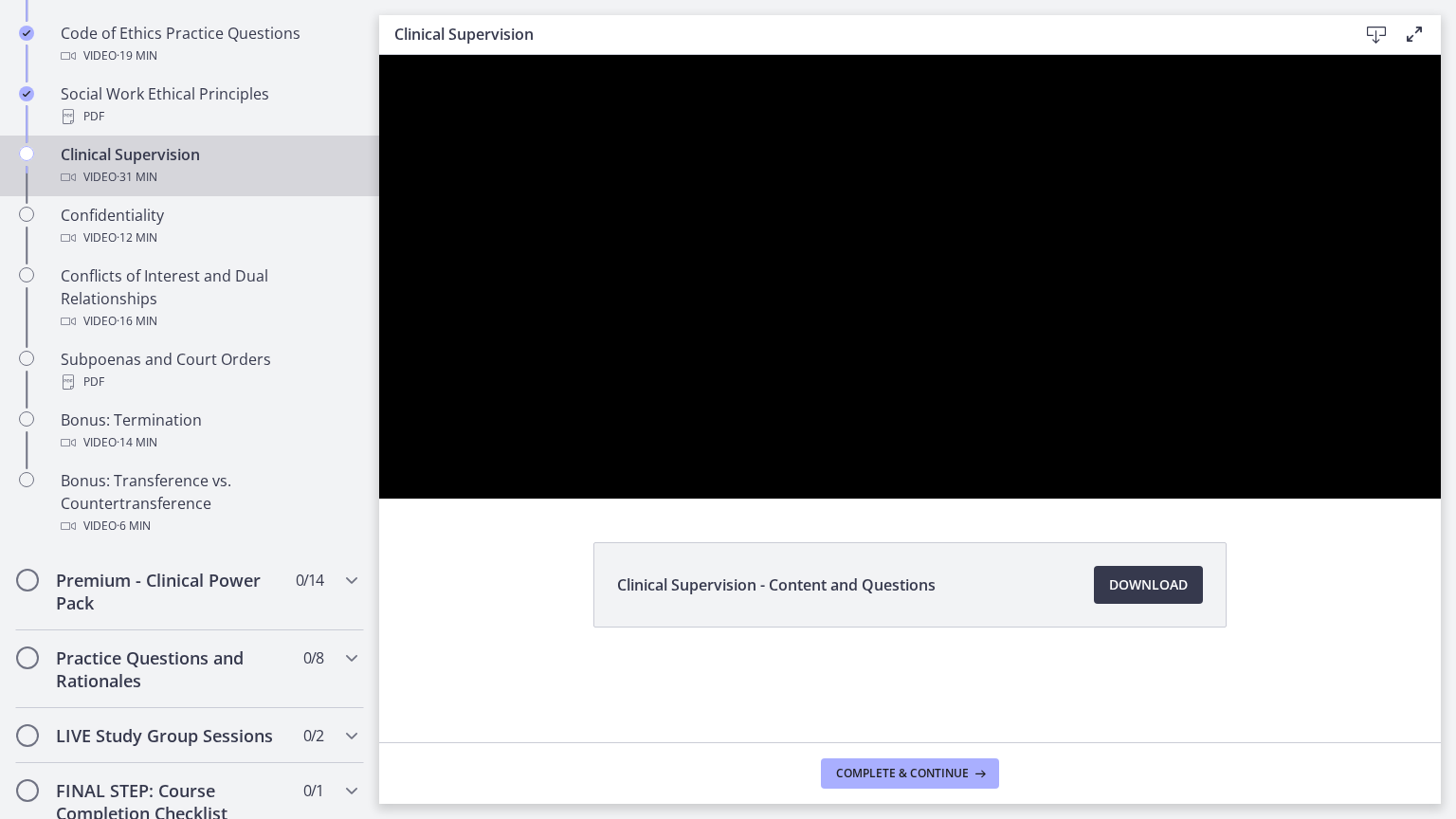 type 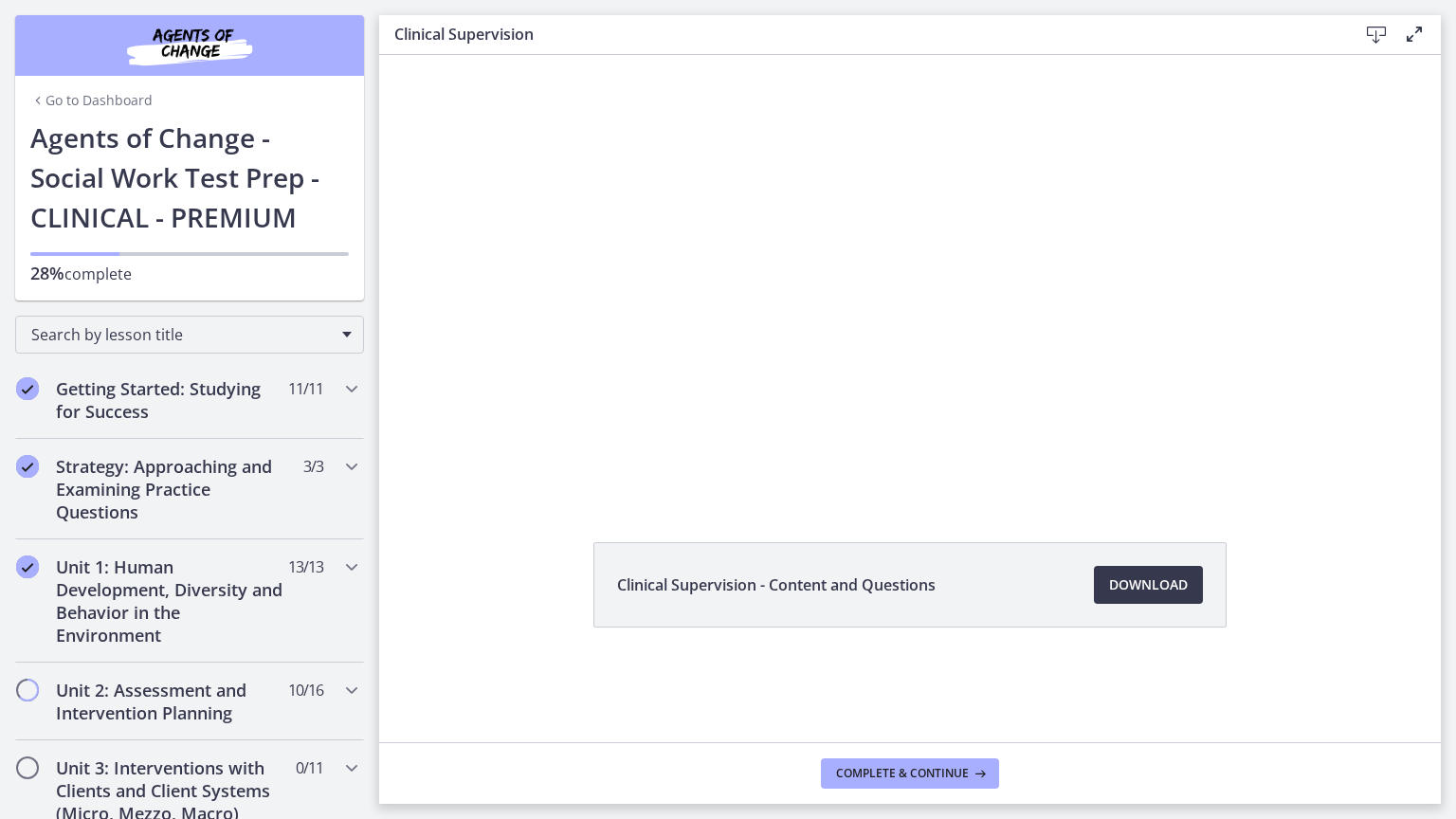 scroll, scrollTop: 0, scrollLeft: 0, axis: both 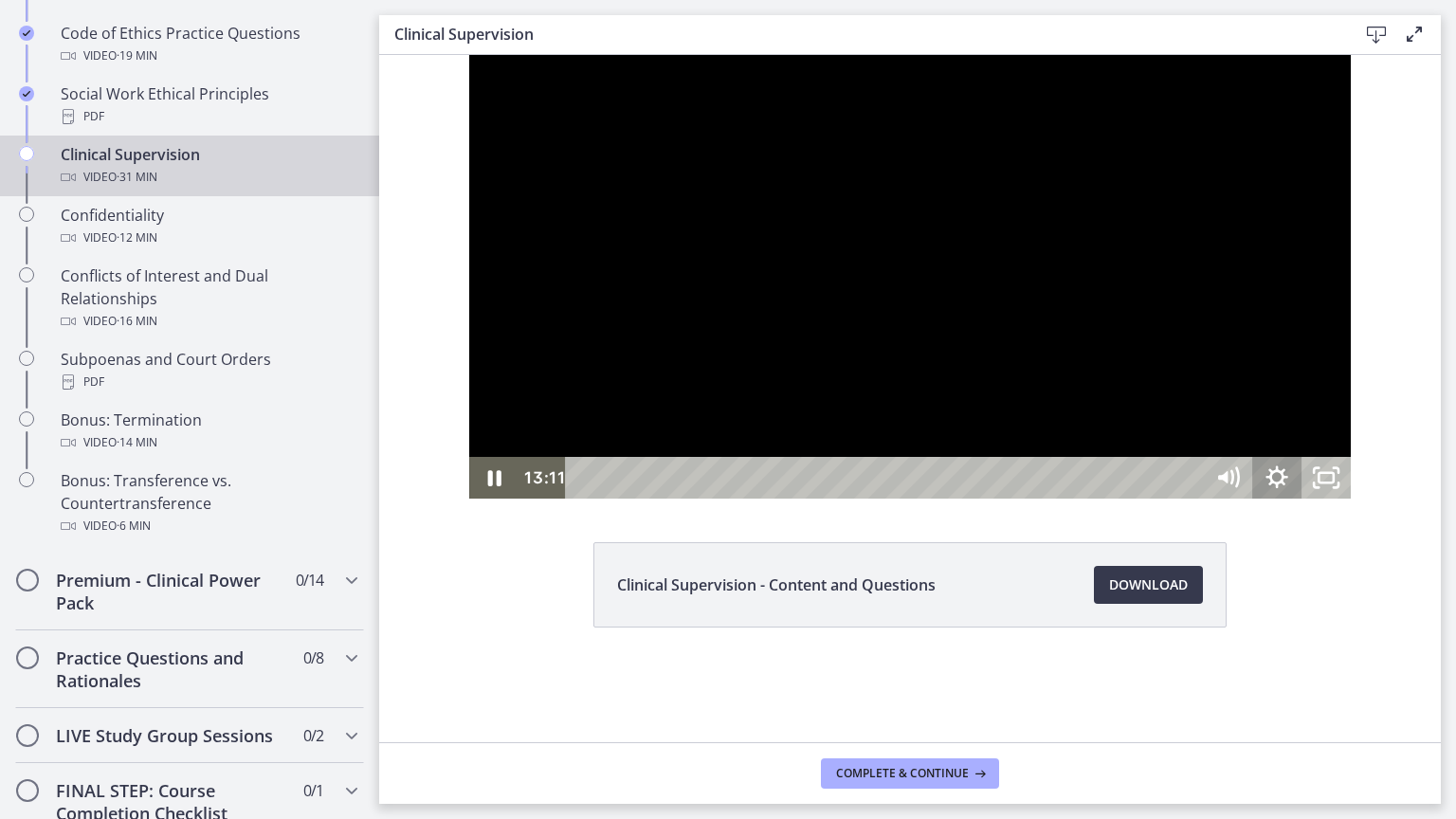 click 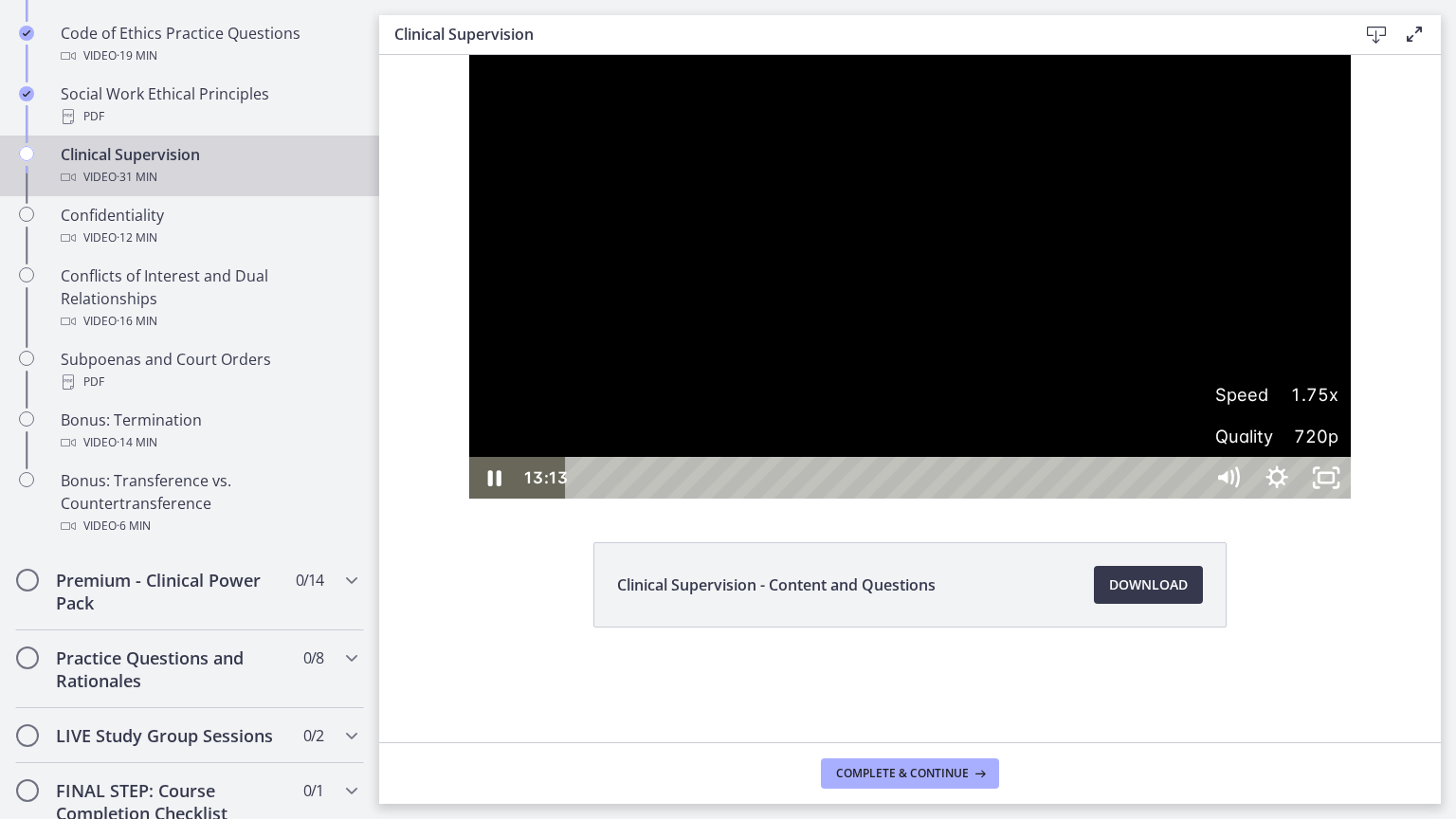 click at bounding box center [910, 277] 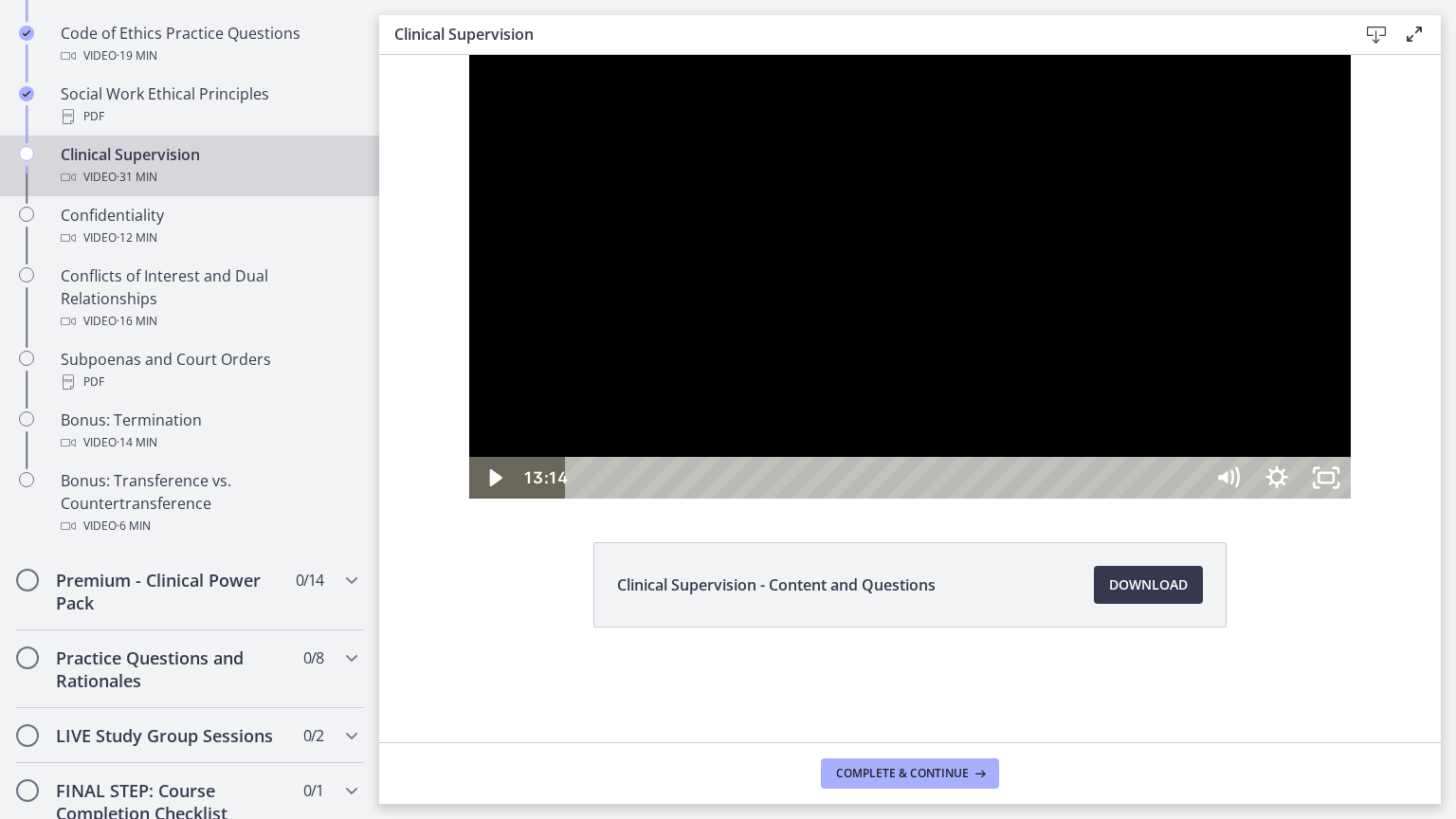 click at bounding box center [910, 277] 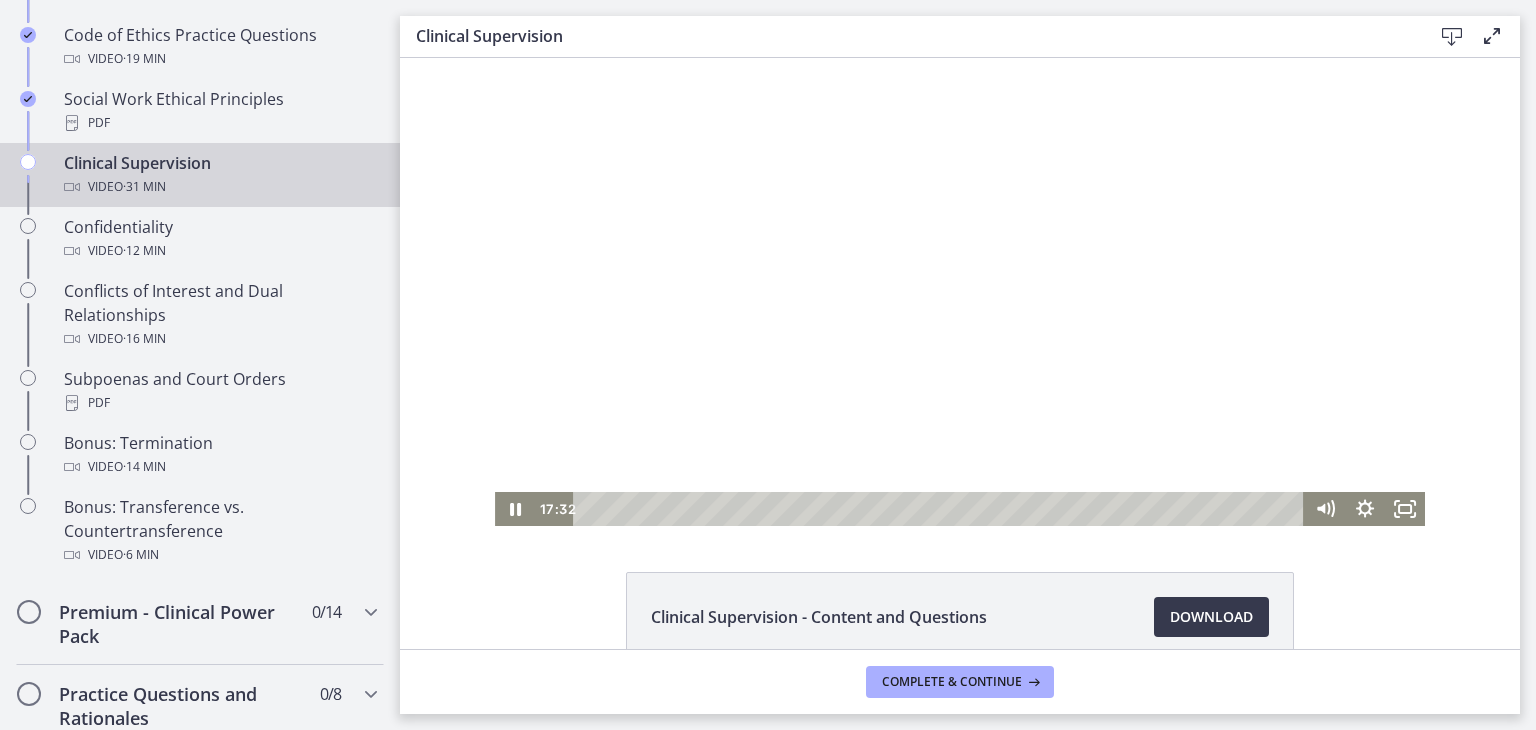 type 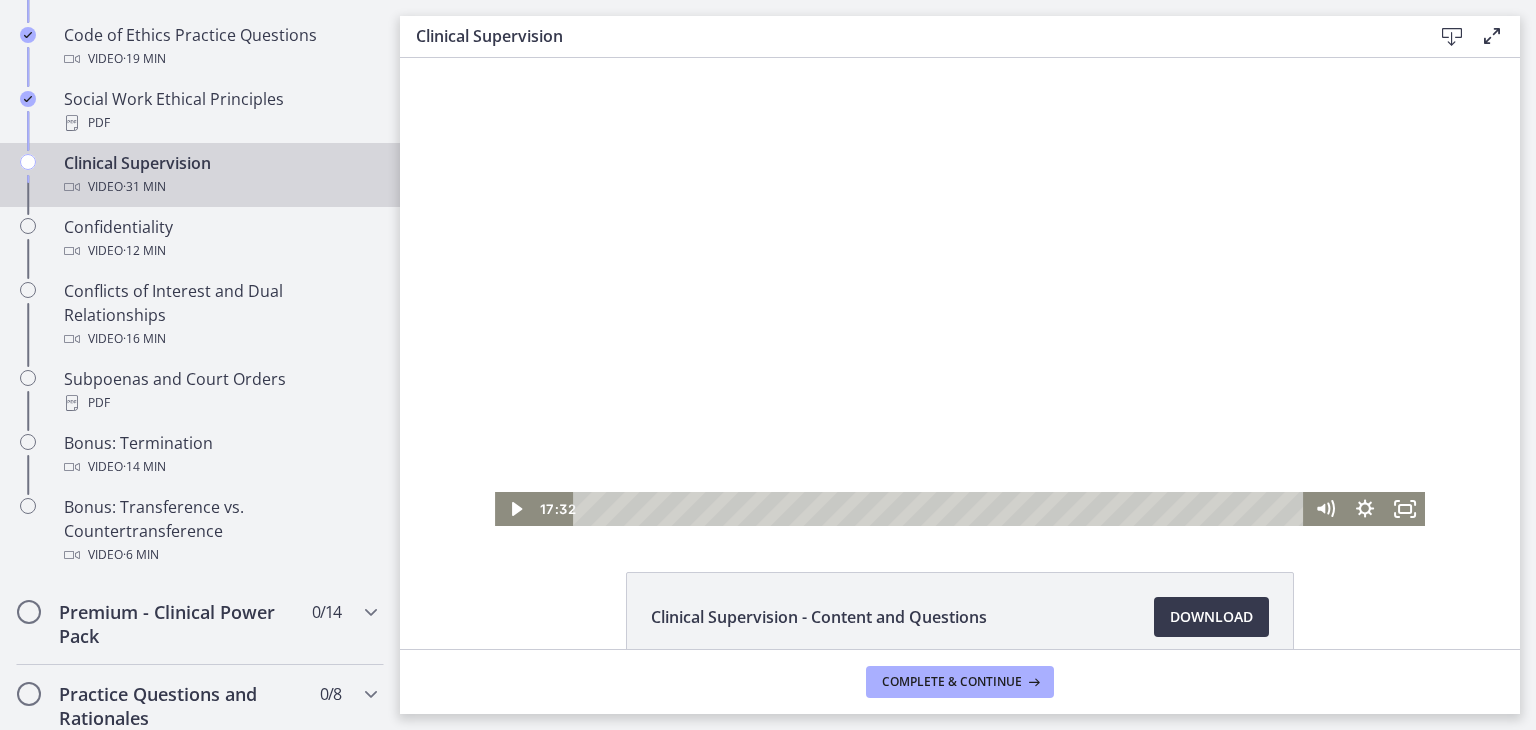 click at bounding box center (495, 58) 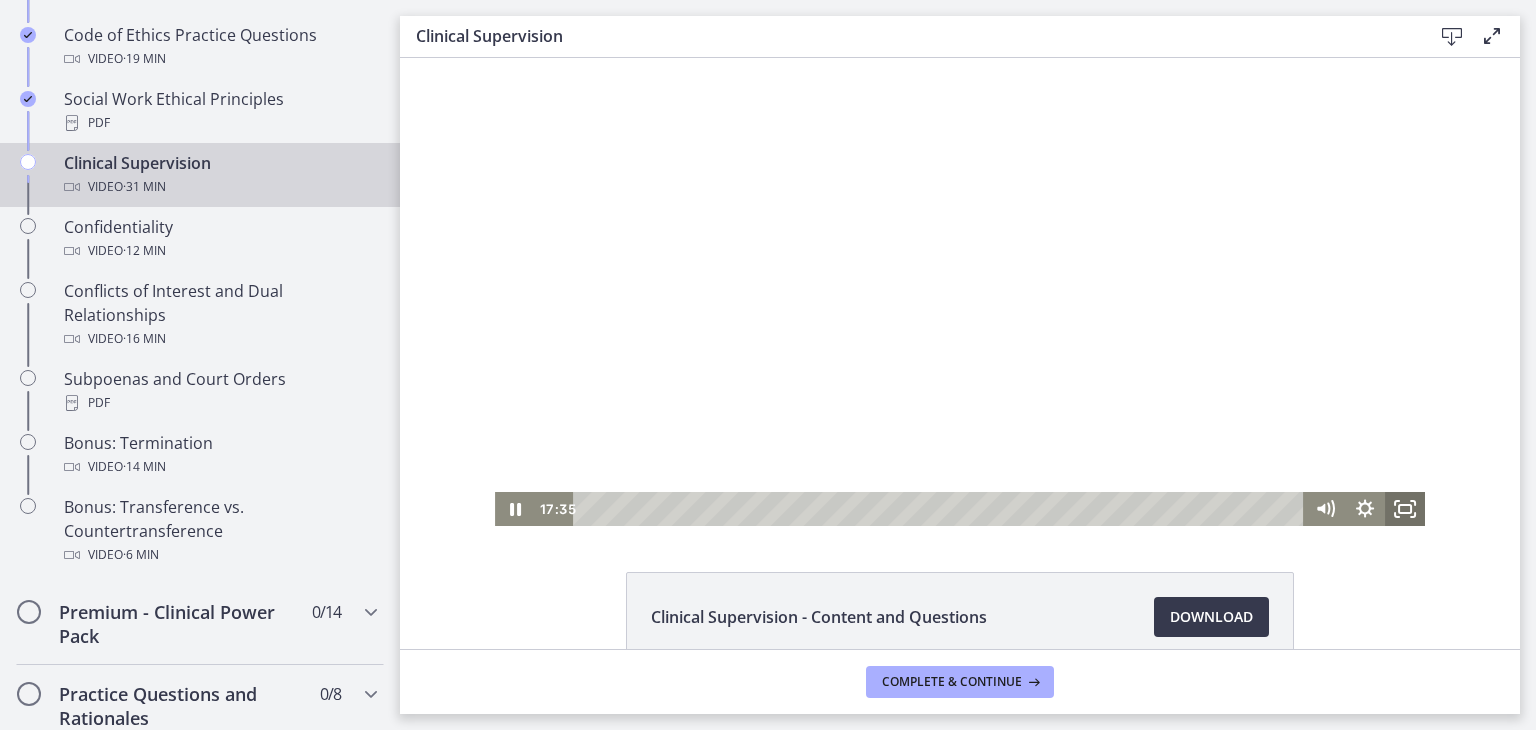 click 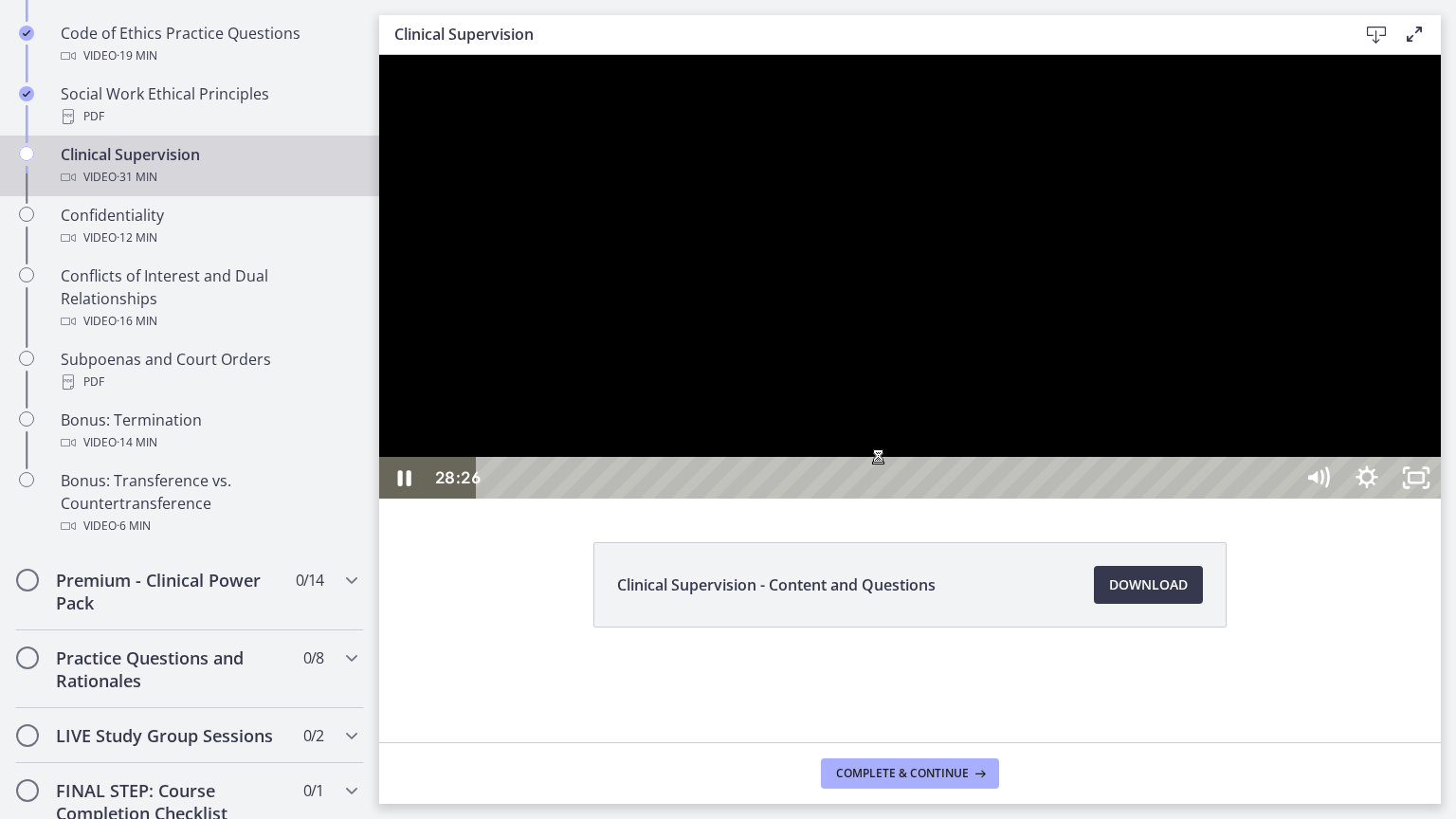 click on "28:50" at bounding box center (887, 478) 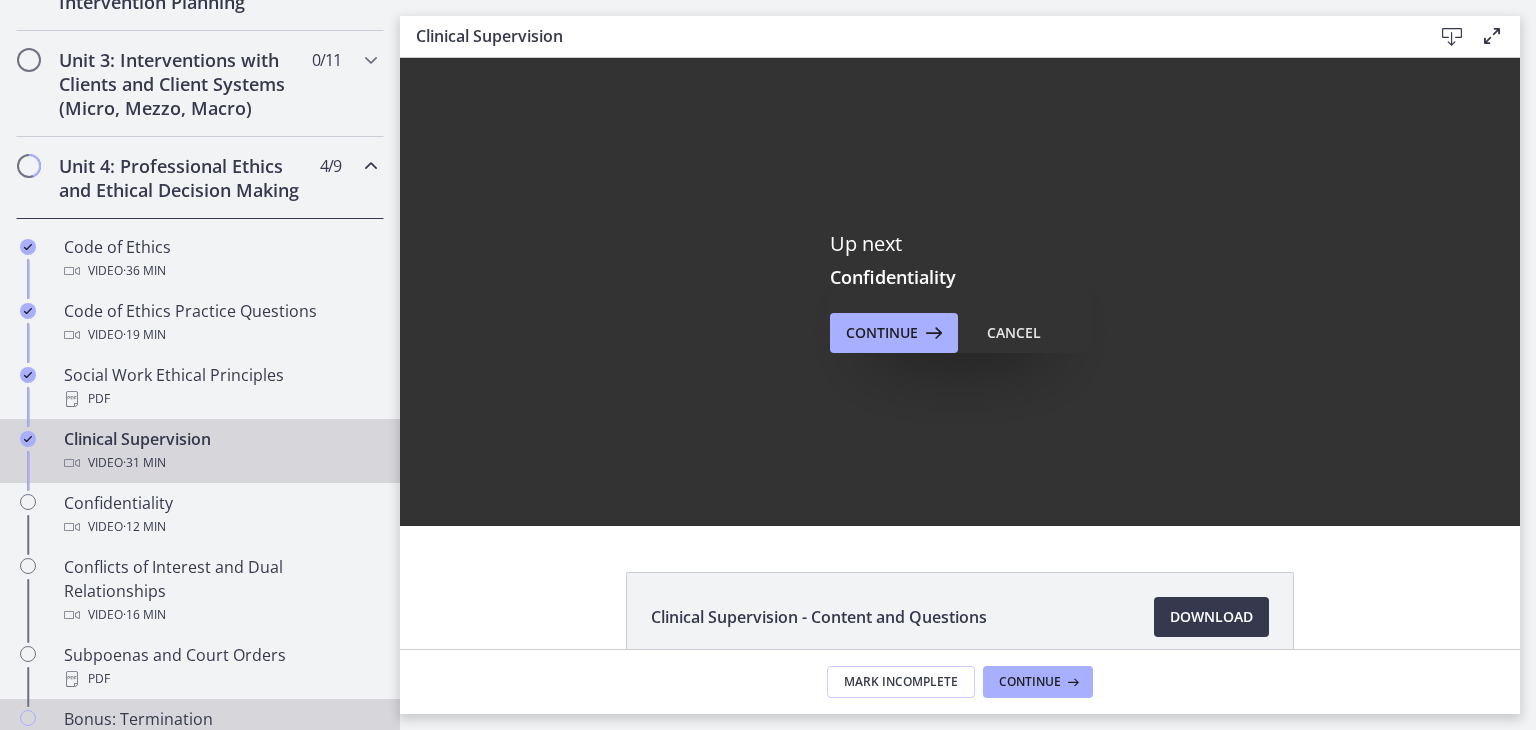 scroll, scrollTop: 760, scrollLeft: 0, axis: vertical 